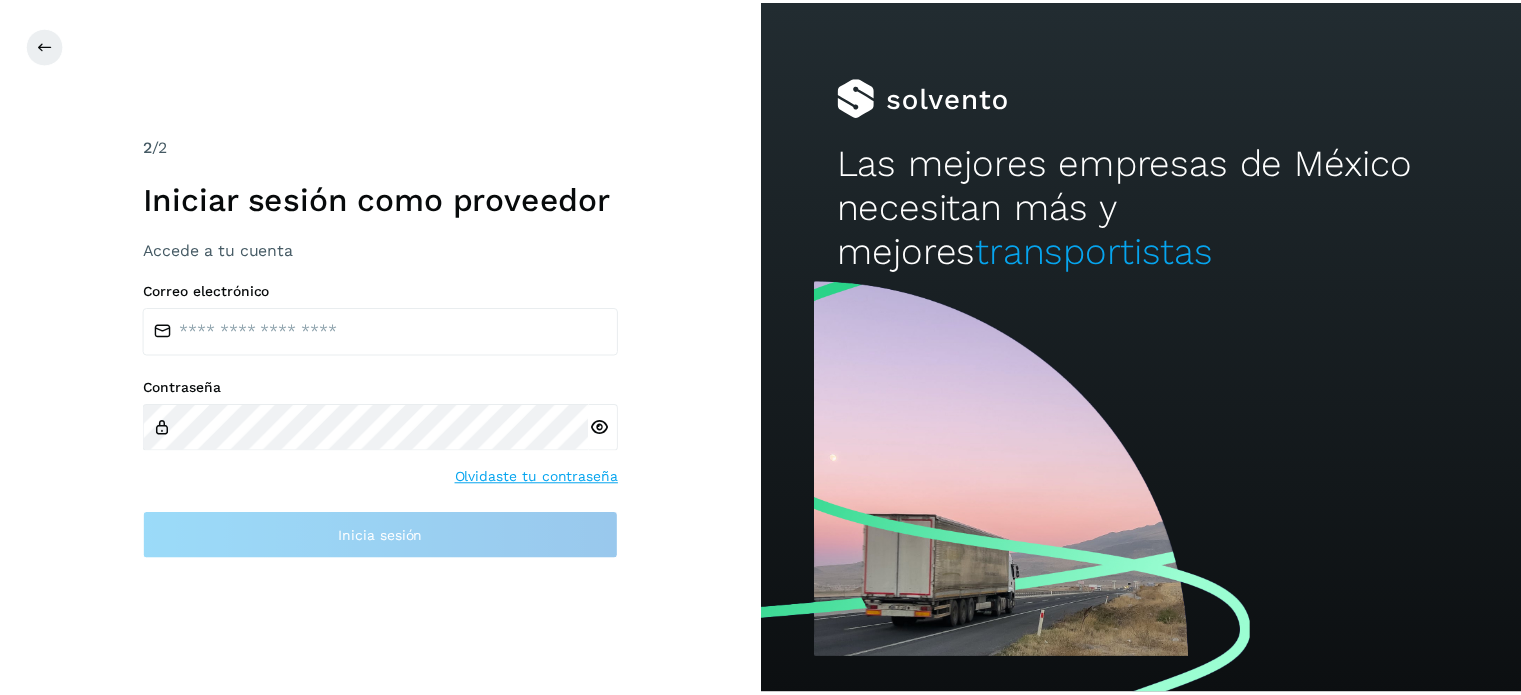 scroll, scrollTop: 0, scrollLeft: 0, axis: both 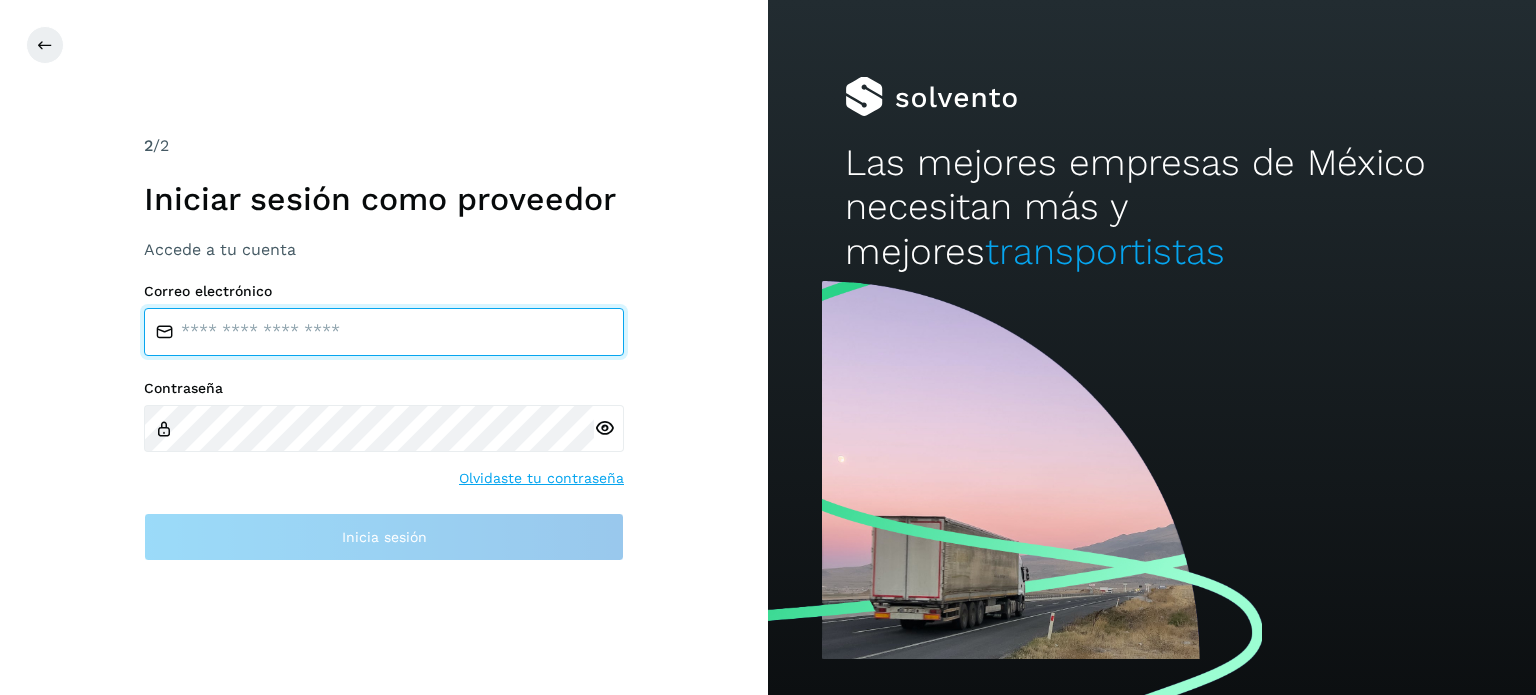 type on "**********" 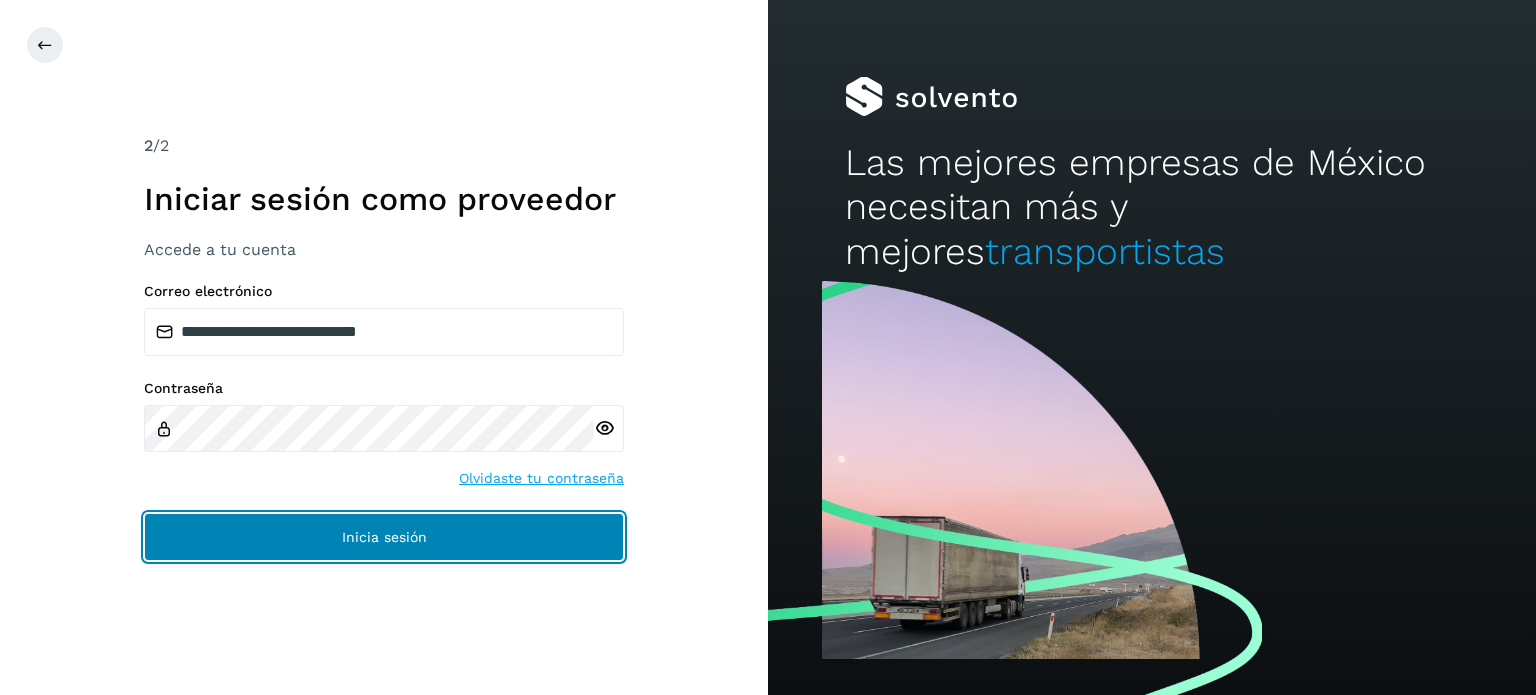 click on "Inicia sesión" at bounding box center (384, 537) 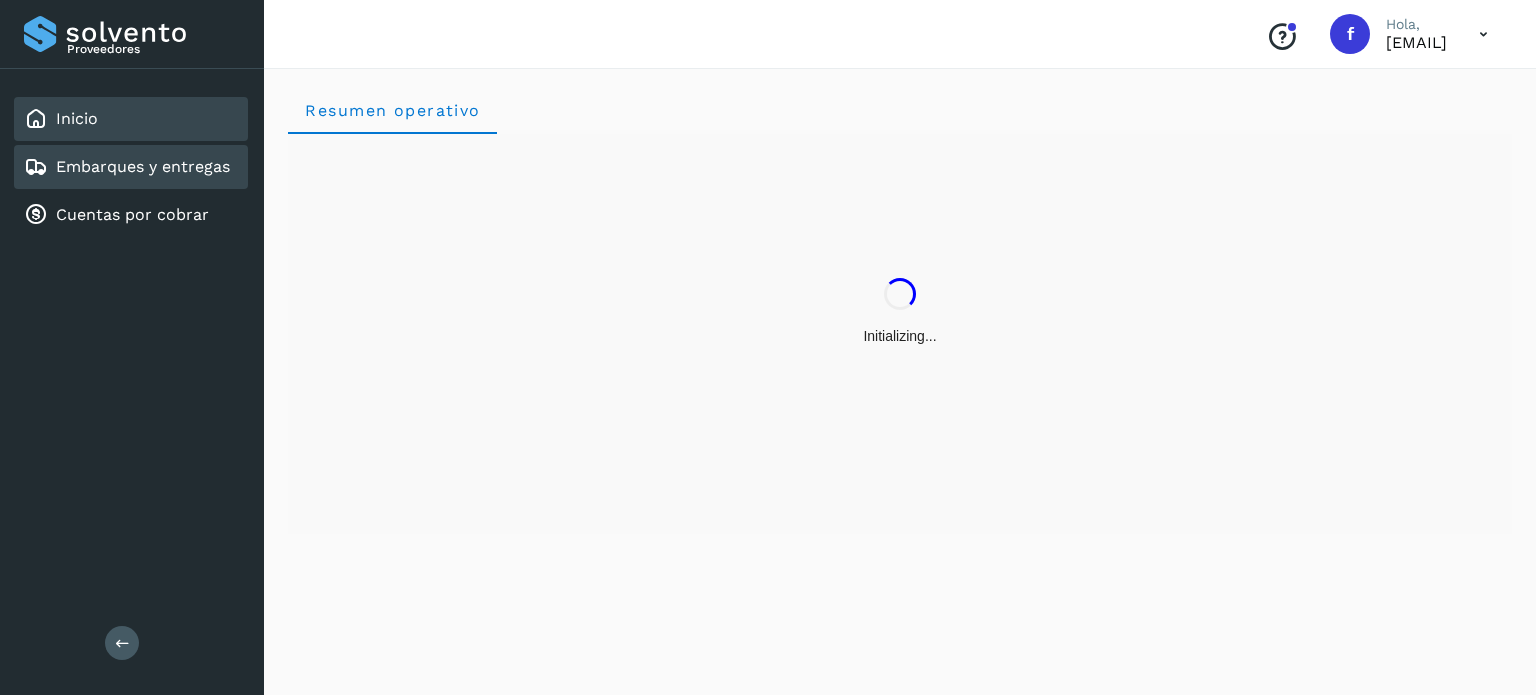 click on "Embarques y entregas" at bounding box center [127, 167] 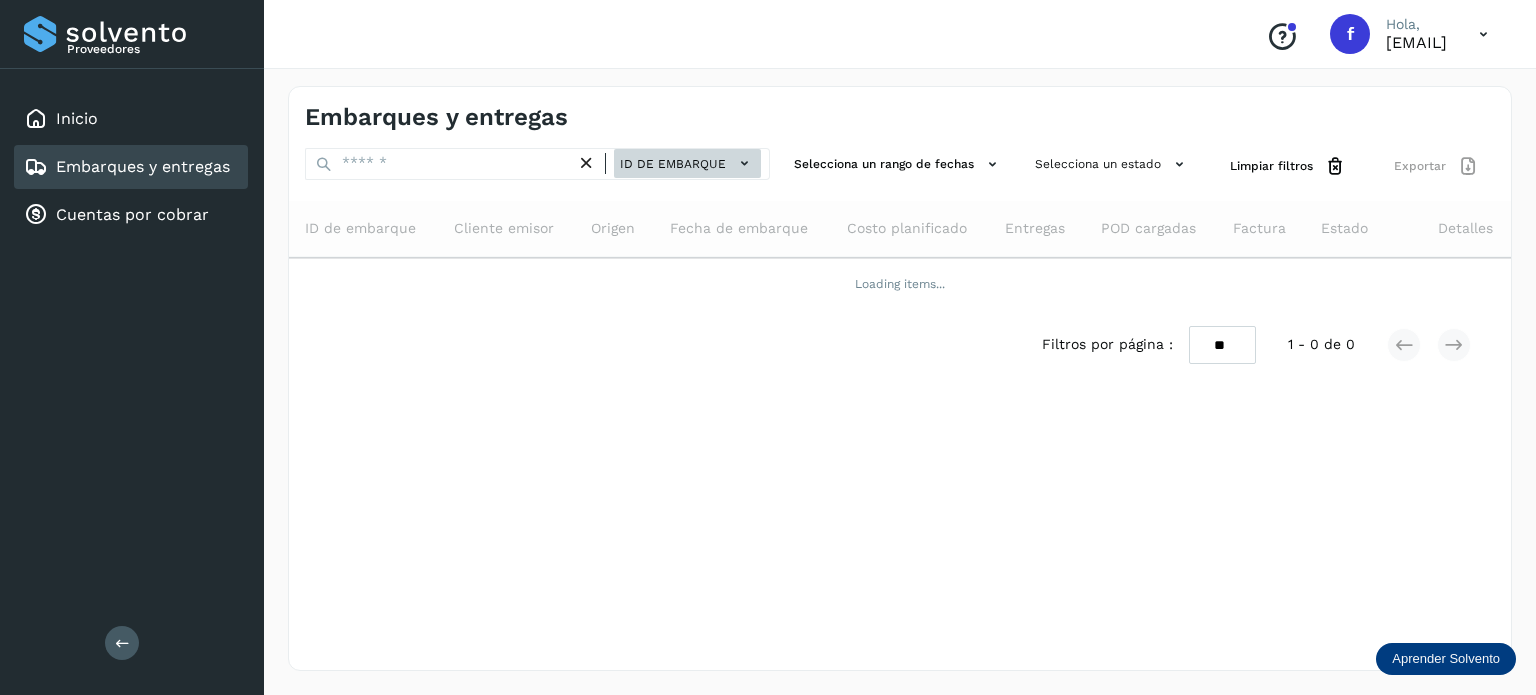 click 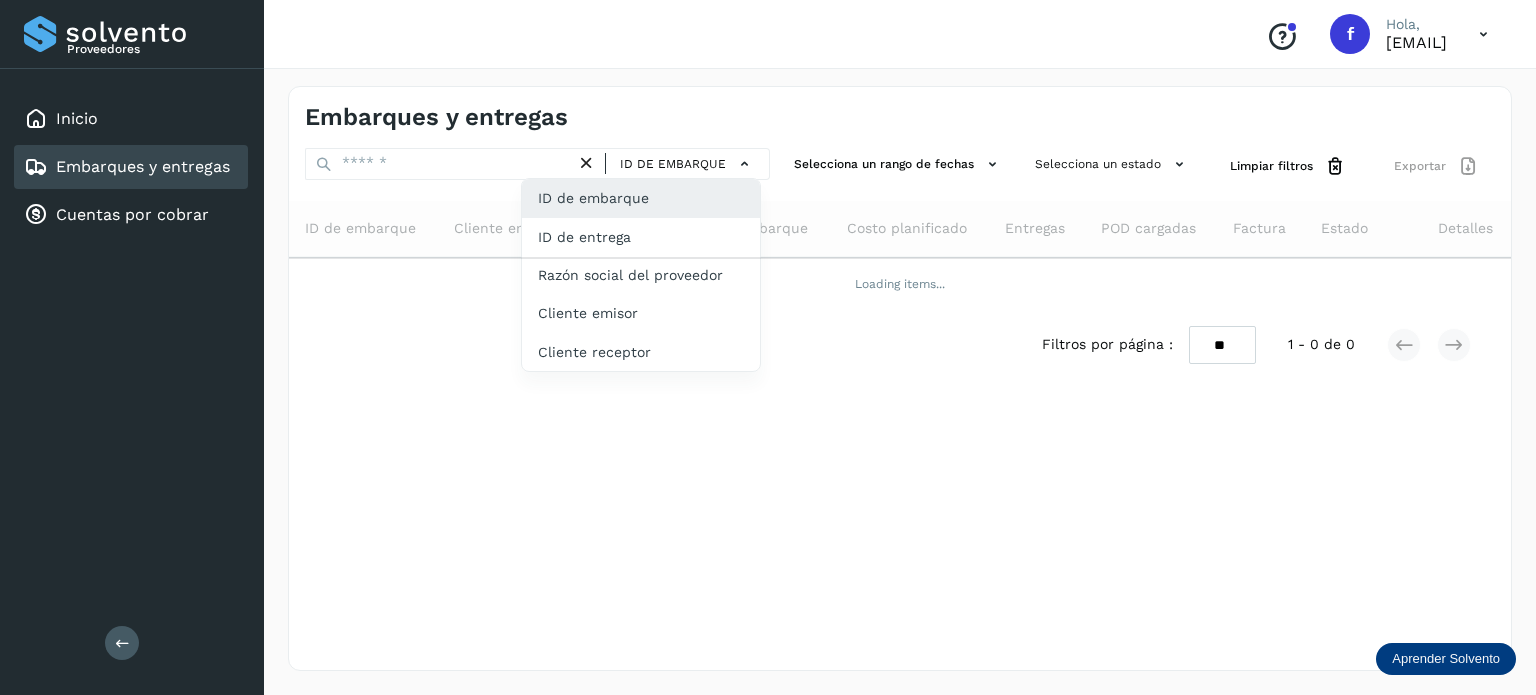 click at bounding box center [768, 347] 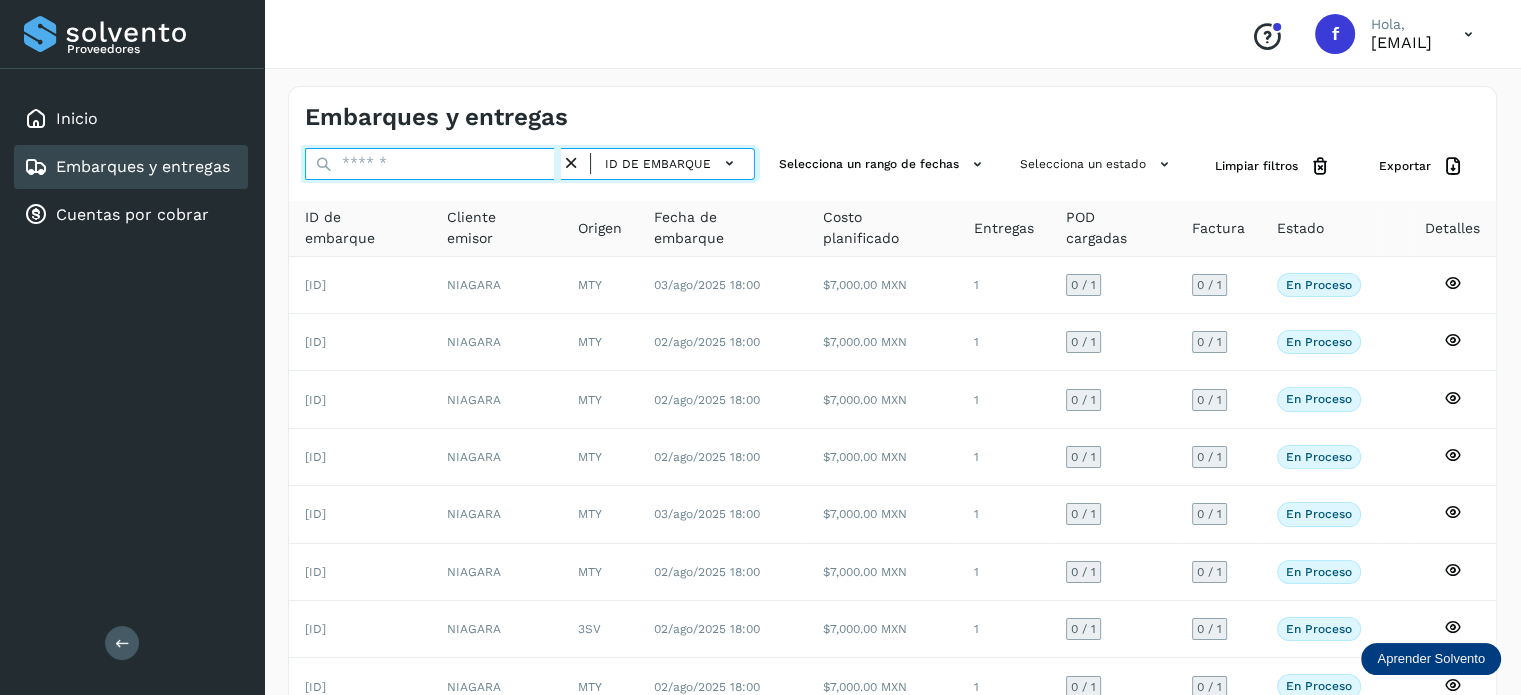 drag, startPoint x: 461, startPoint y: 168, endPoint x: 454, endPoint y: 177, distance: 11.401754 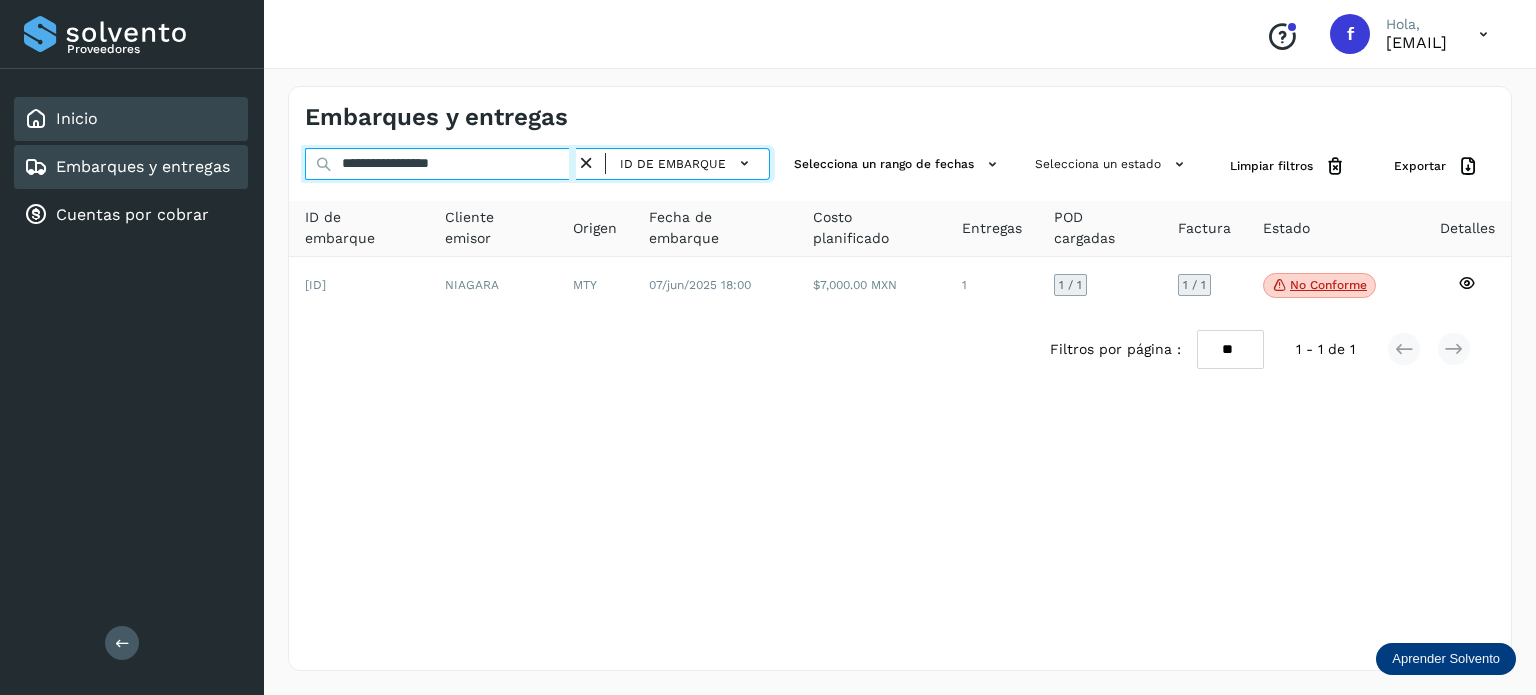 drag, startPoint x: 416, startPoint y: 163, endPoint x: 166, endPoint y: 119, distance: 253.84247 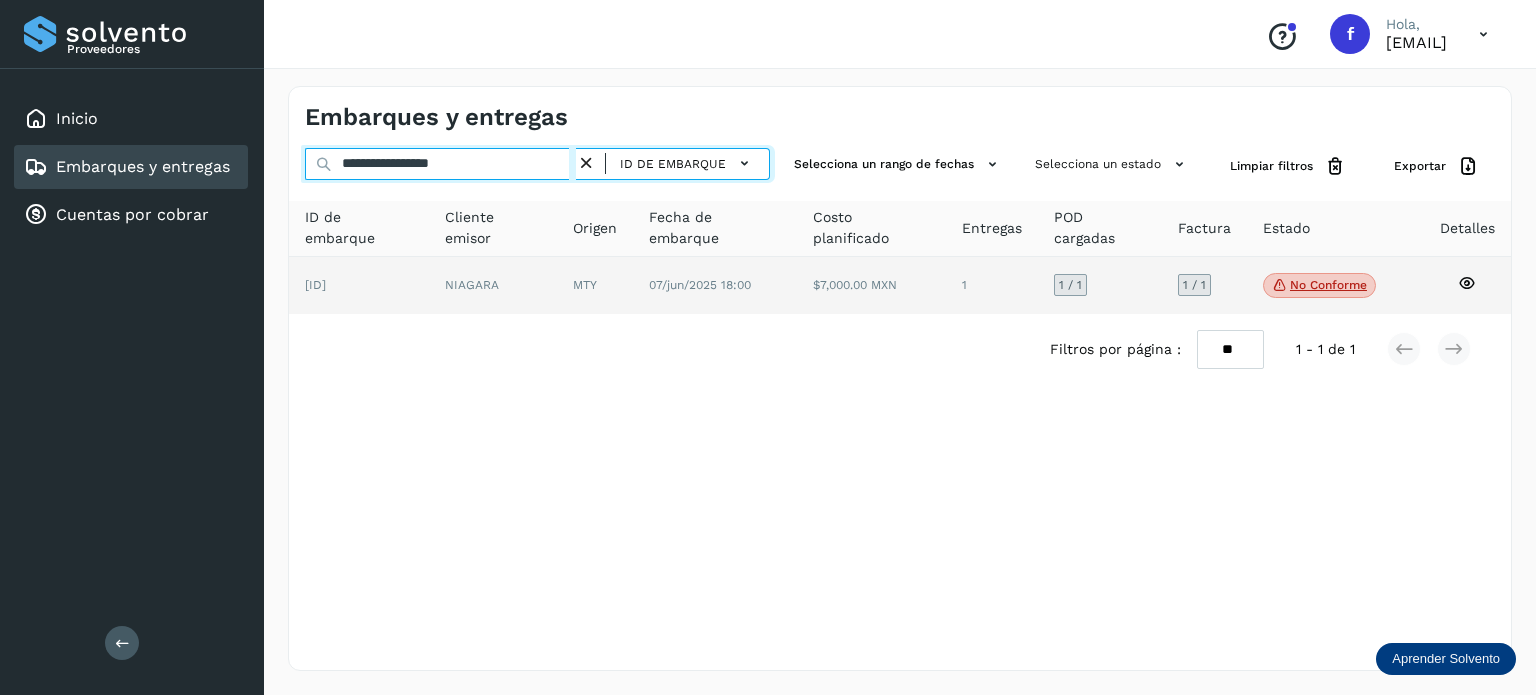 type on "**********" 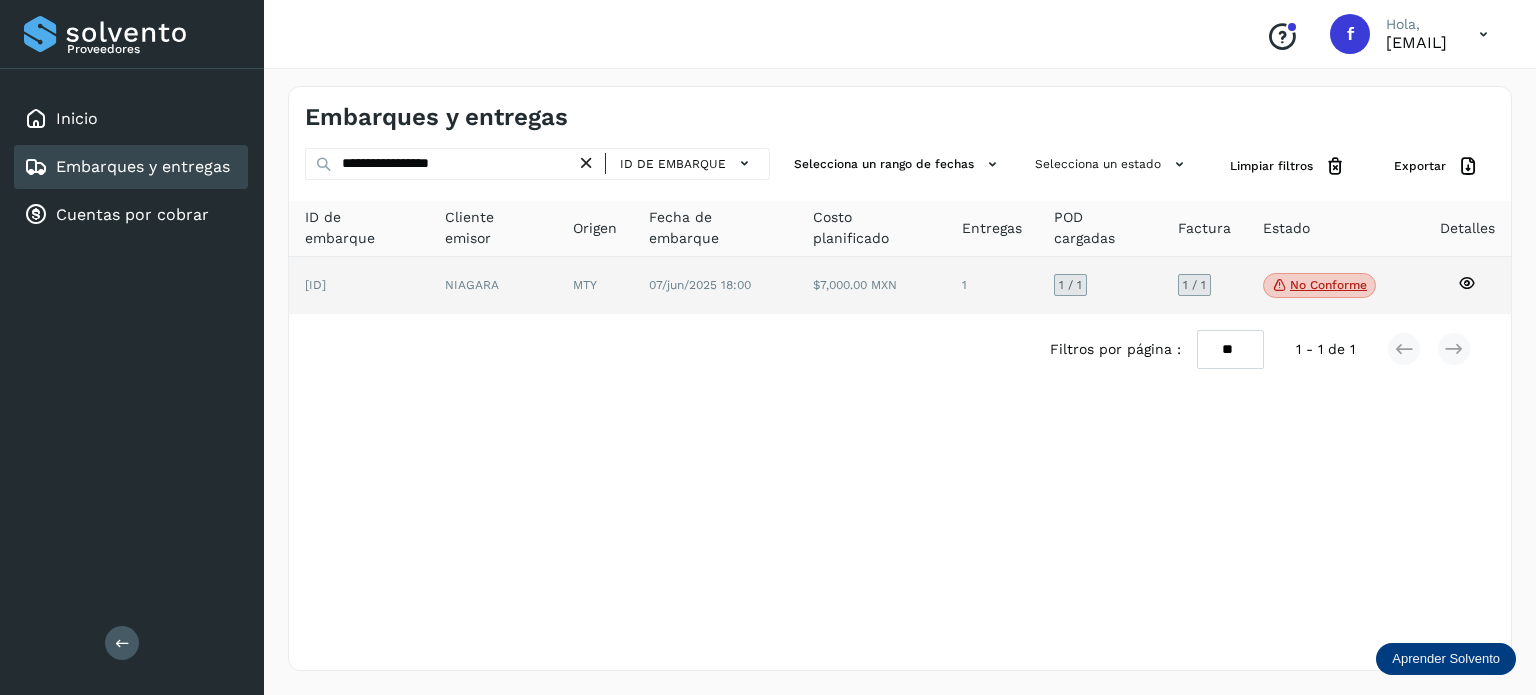 click on "No conforme" 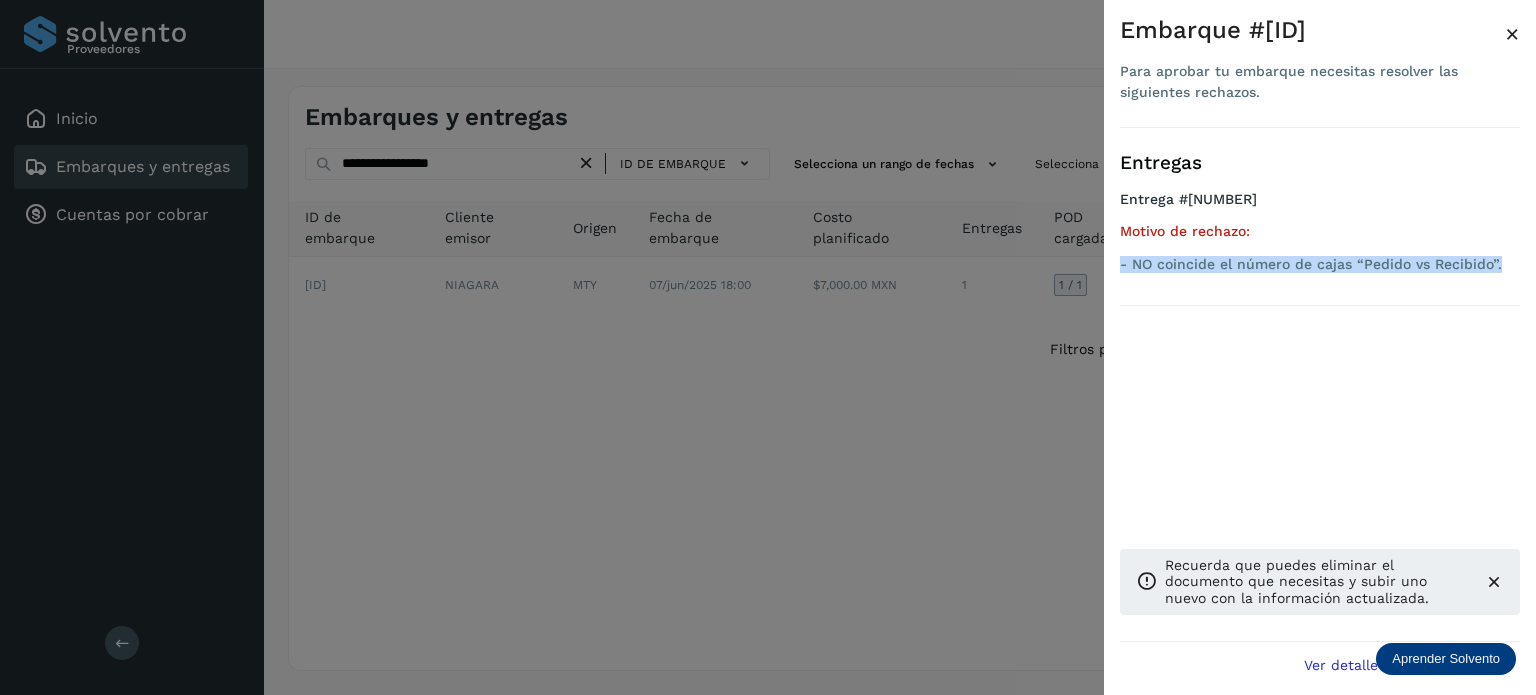 drag, startPoint x: 1123, startPoint y: 296, endPoint x: 1501, endPoint y: 298, distance: 378.00528 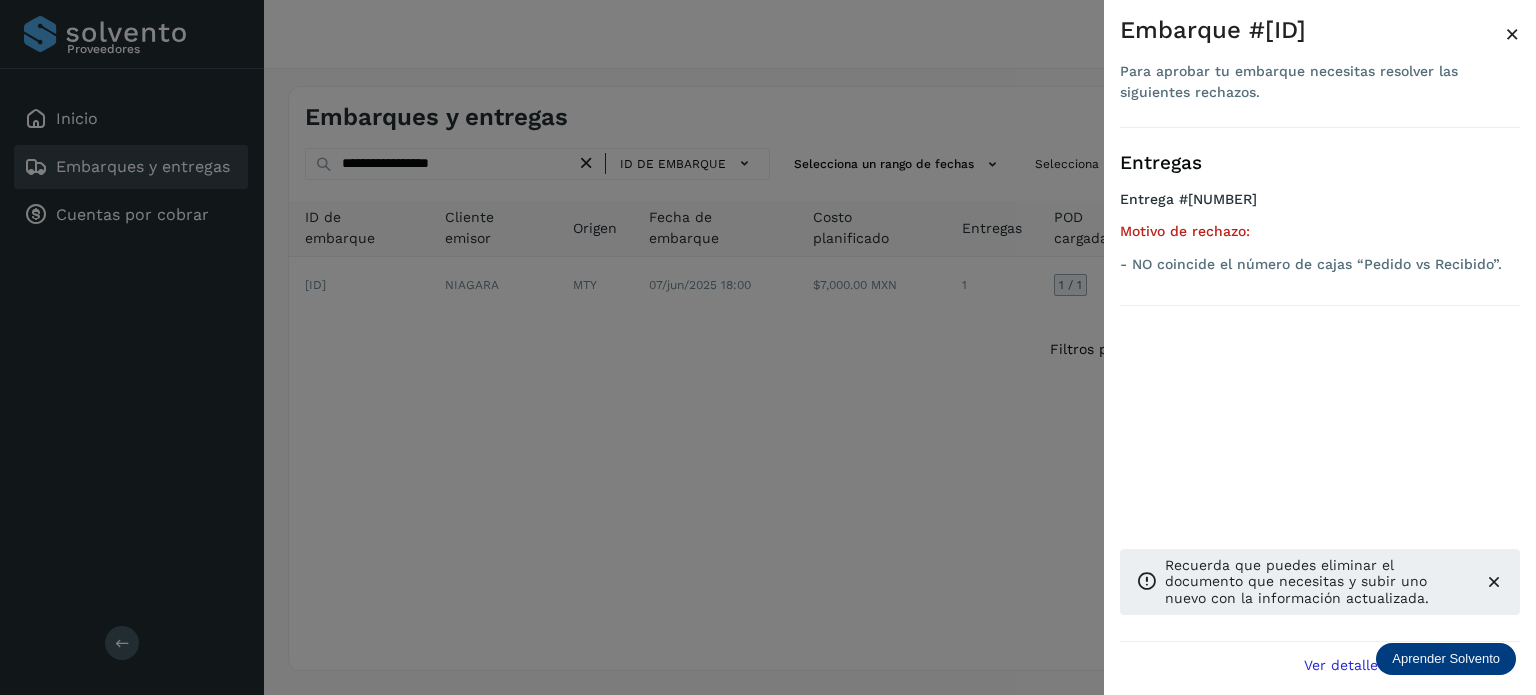 click at bounding box center (768, 347) 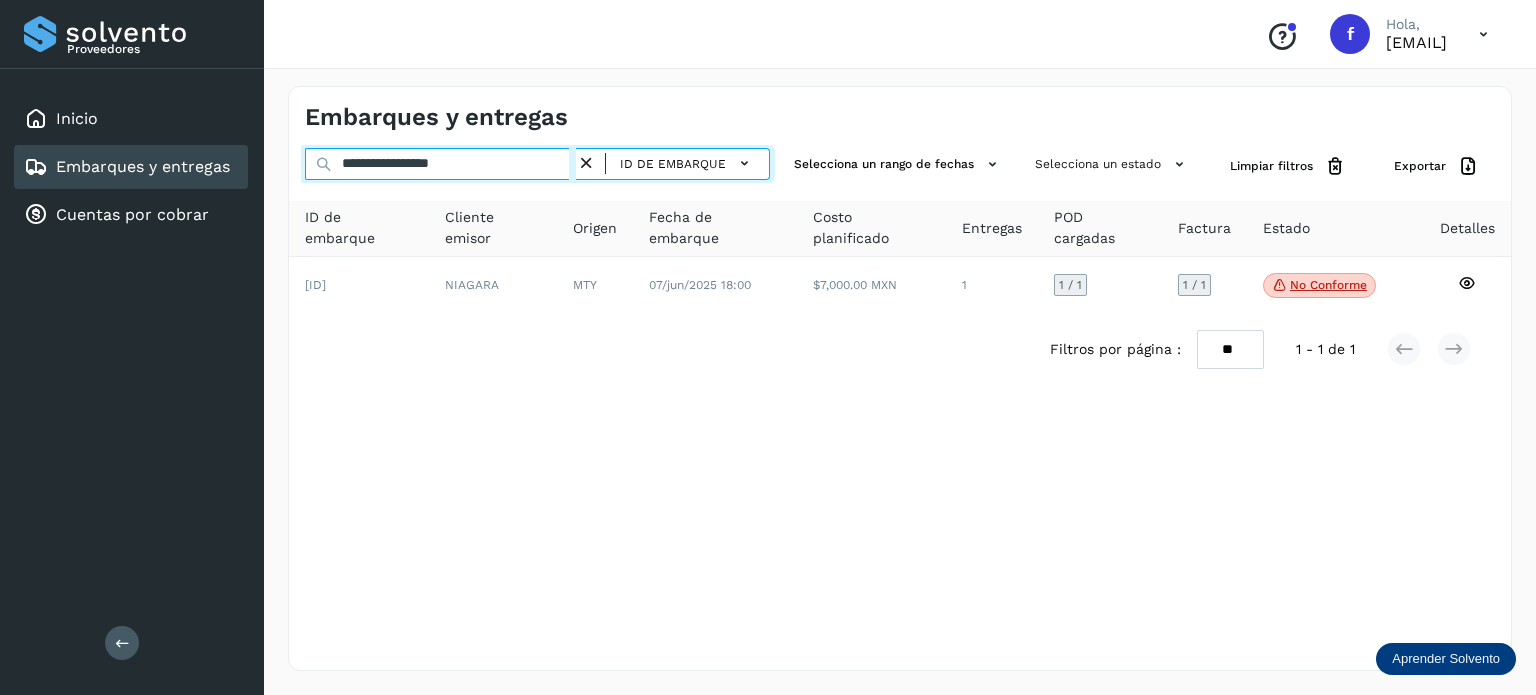 drag, startPoint x: 525, startPoint y: 167, endPoint x: 26, endPoint y: 79, distance: 506.7001 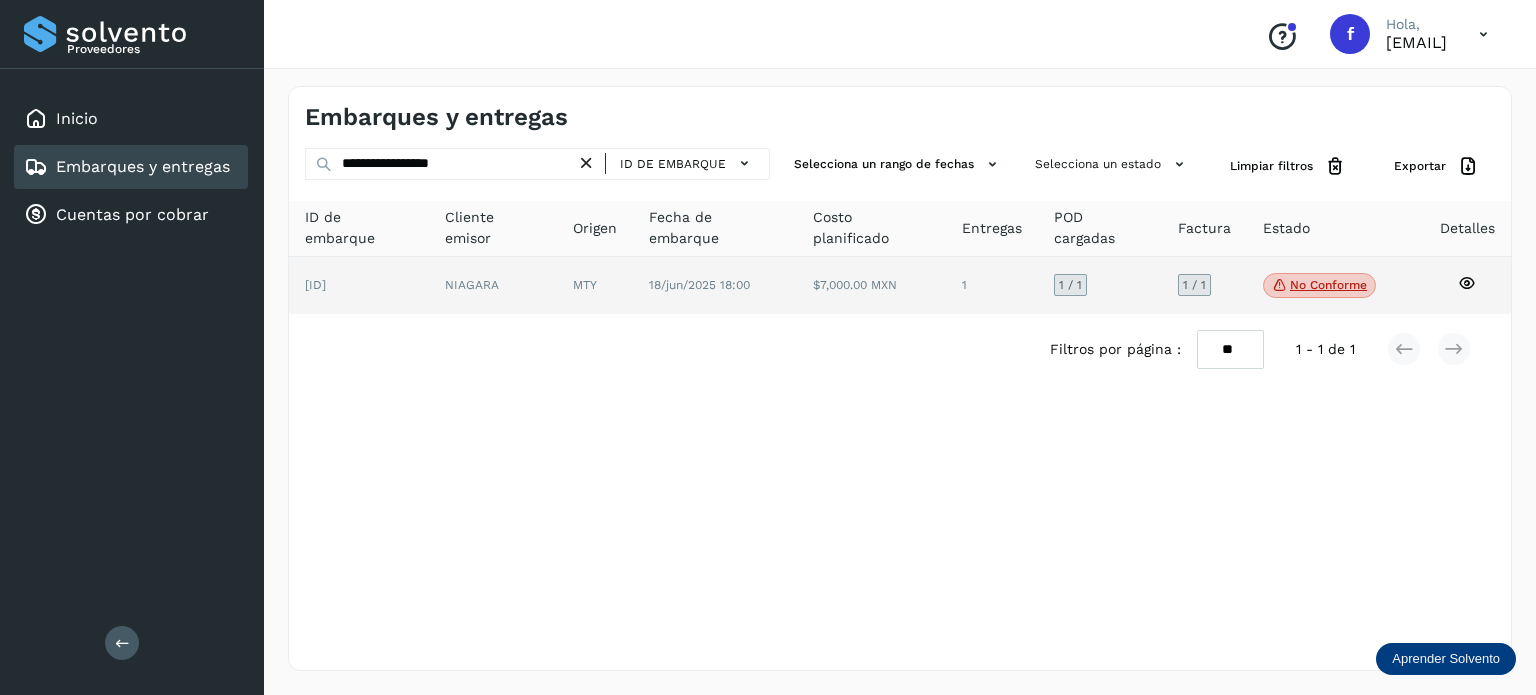 click on "No conforme" 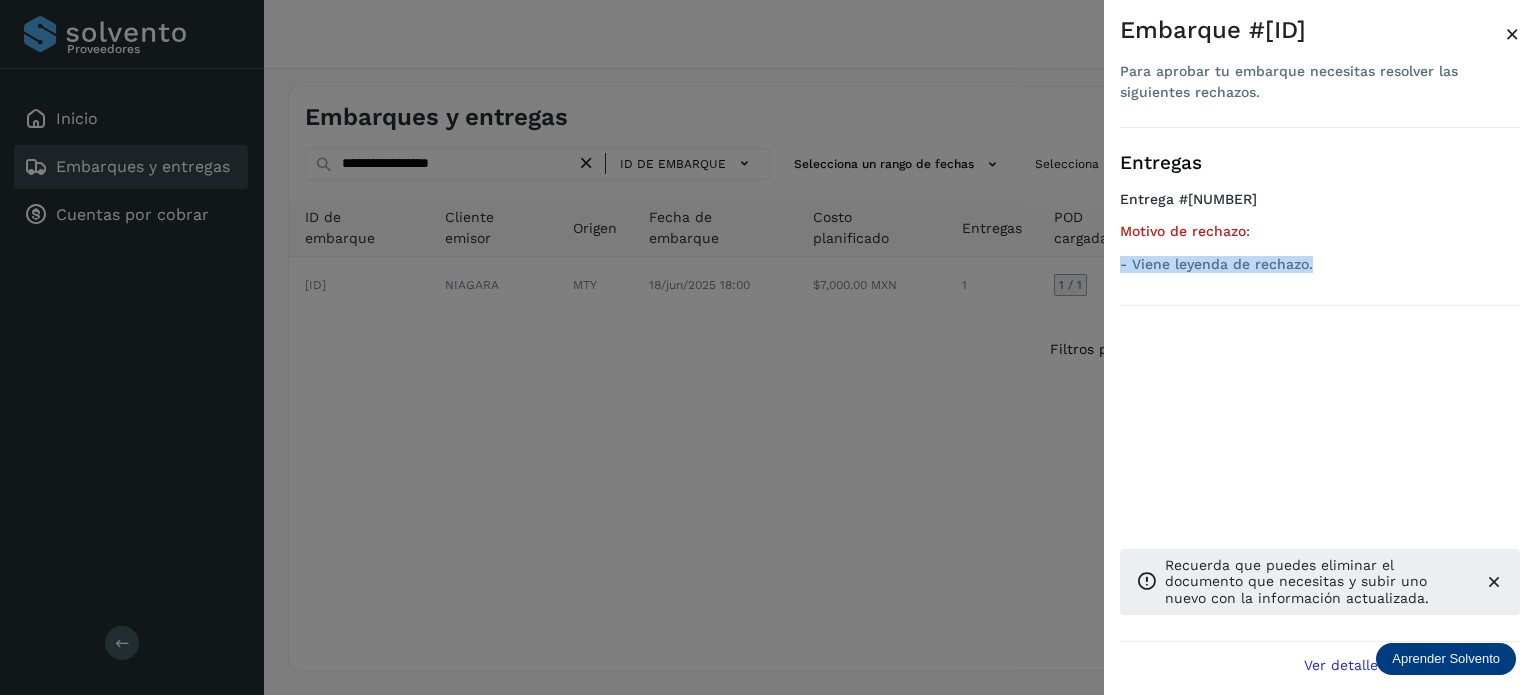 drag, startPoint x: 1118, startPoint y: 292, endPoint x: 1321, endPoint y: 304, distance: 203.35437 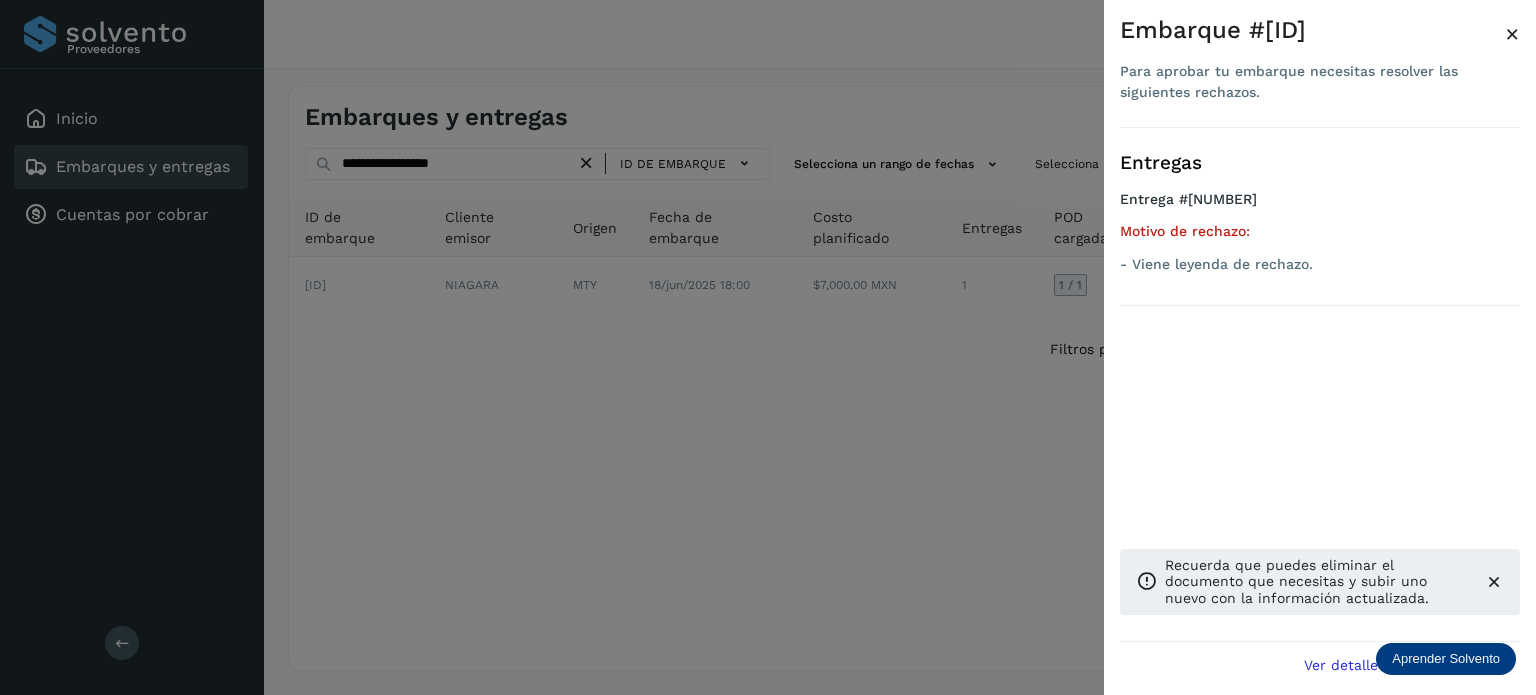 click at bounding box center [768, 347] 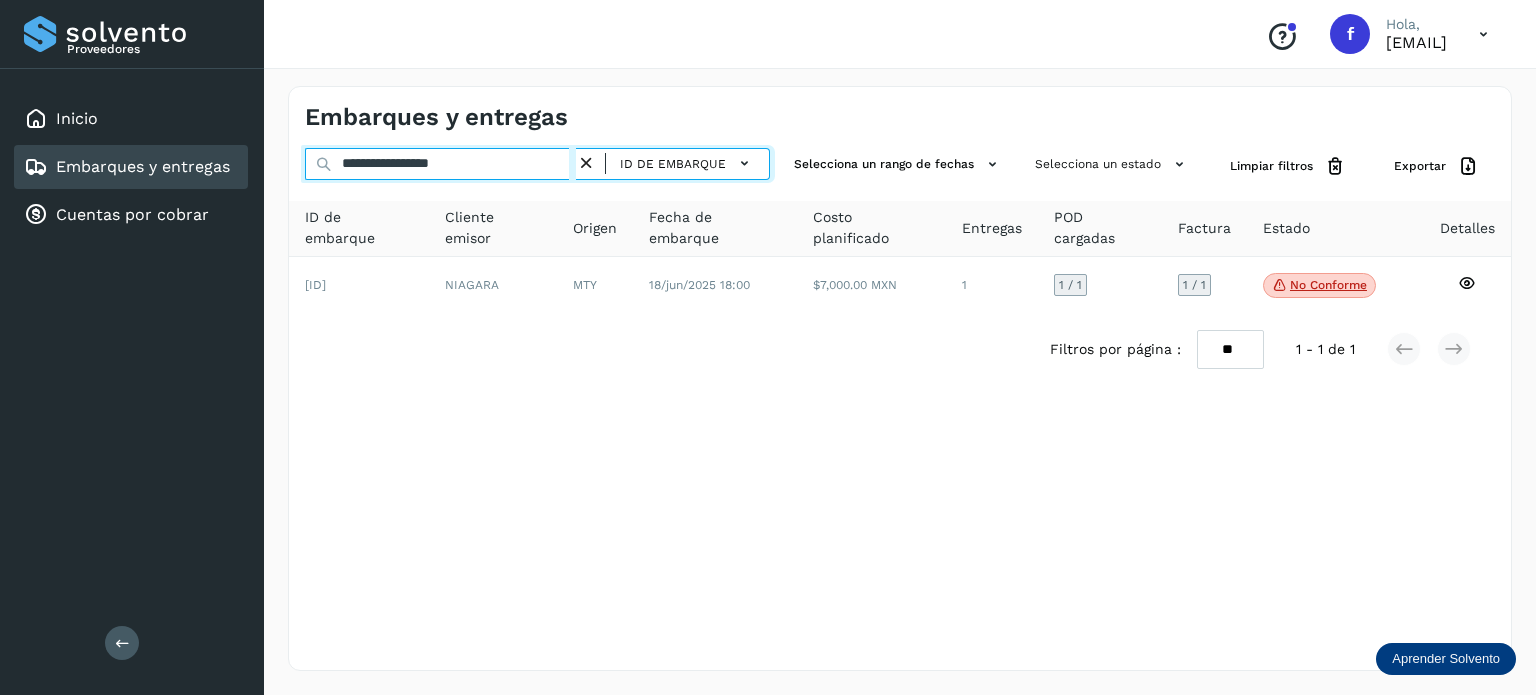 click on "**********" 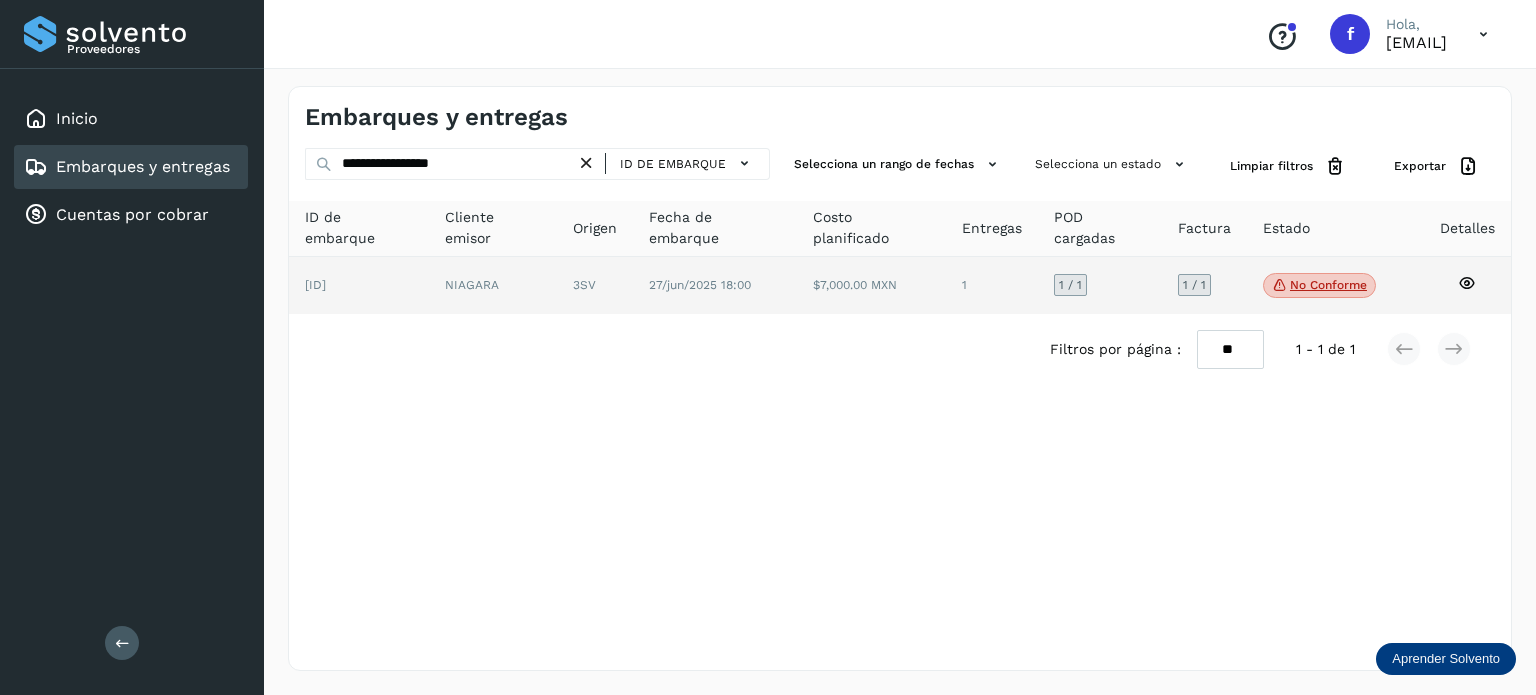 click on "No conforme" 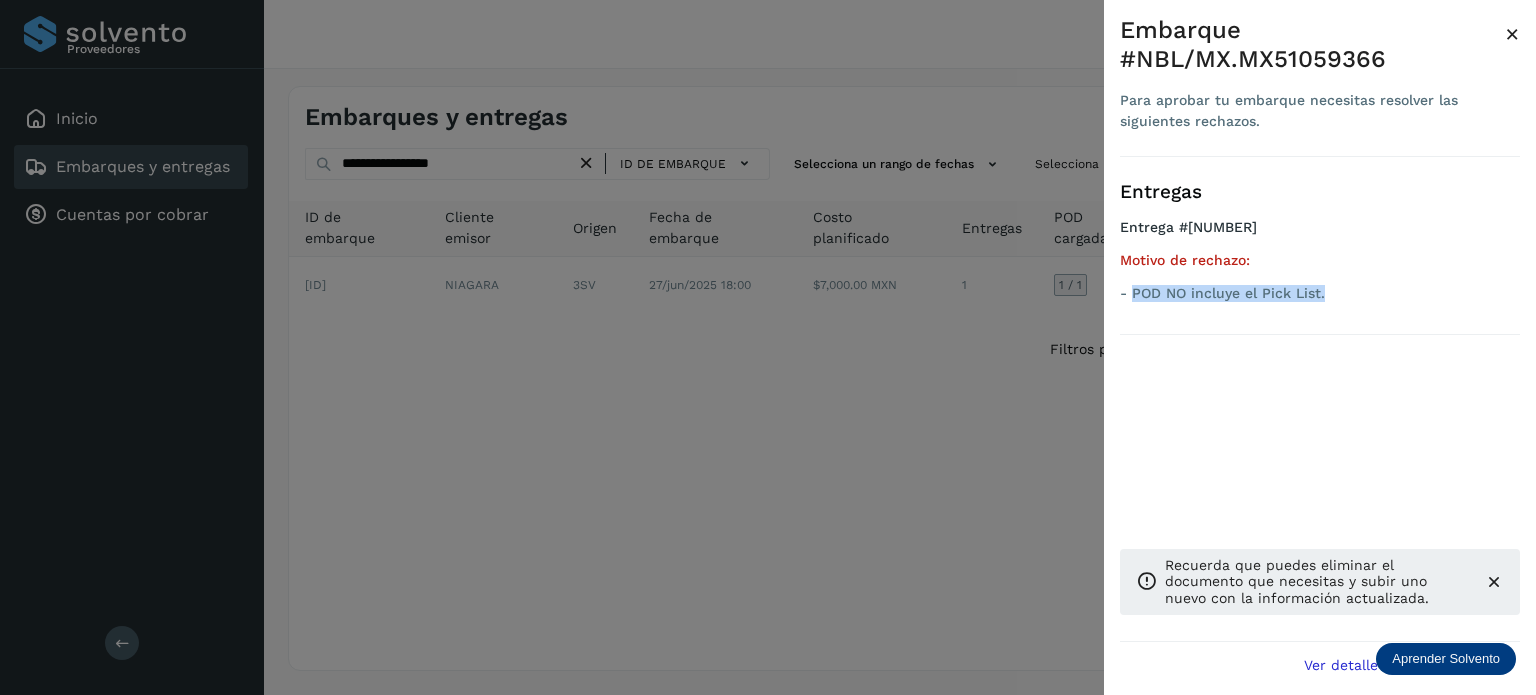 drag, startPoint x: 1321, startPoint y: 293, endPoint x: 1134, endPoint y: 295, distance: 187.0107 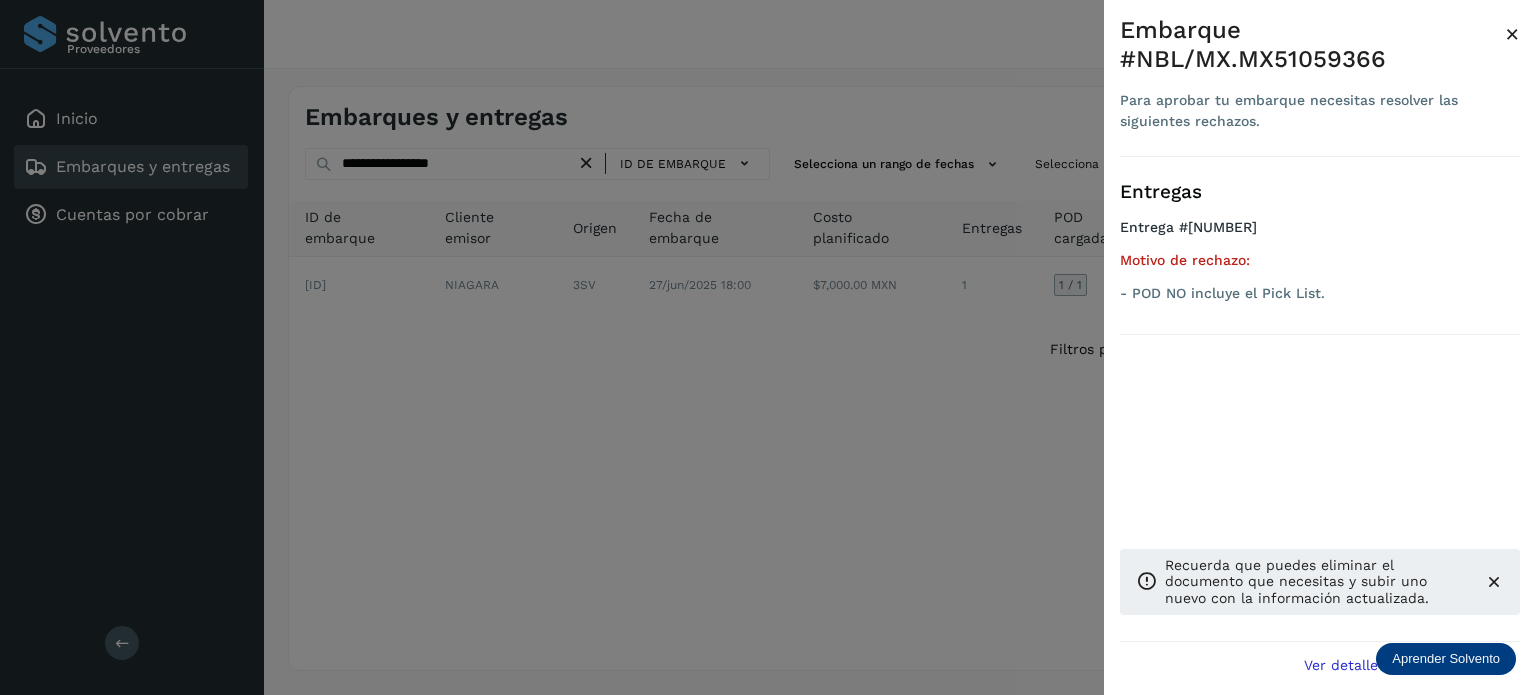 drag, startPoint x: 412, startPoint y: 183, endPoint x: 462, endPoint y: 172, distance: 51.1957 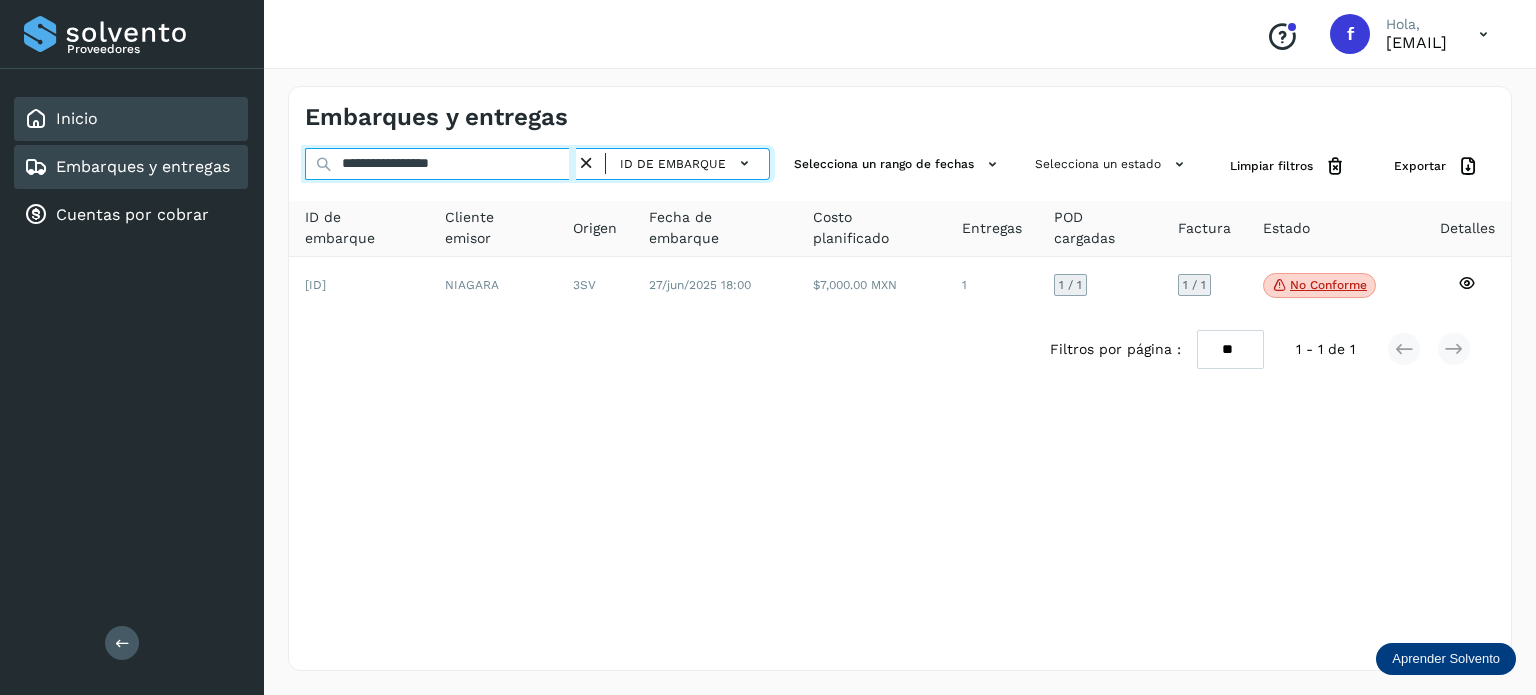 drag, startPoint x: 153, startPoint y: 135, endPoint x: 208, endPoint y: 149, distance: 56.753853 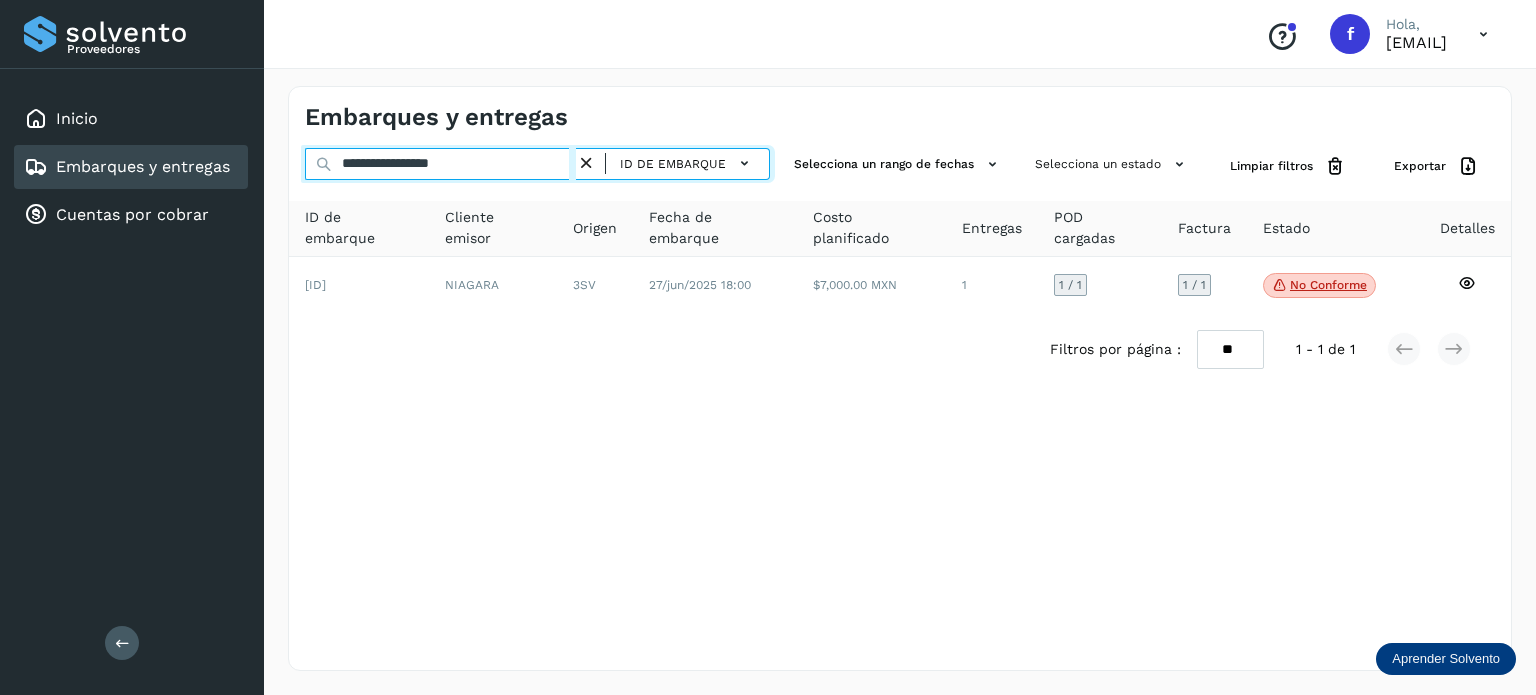 paste 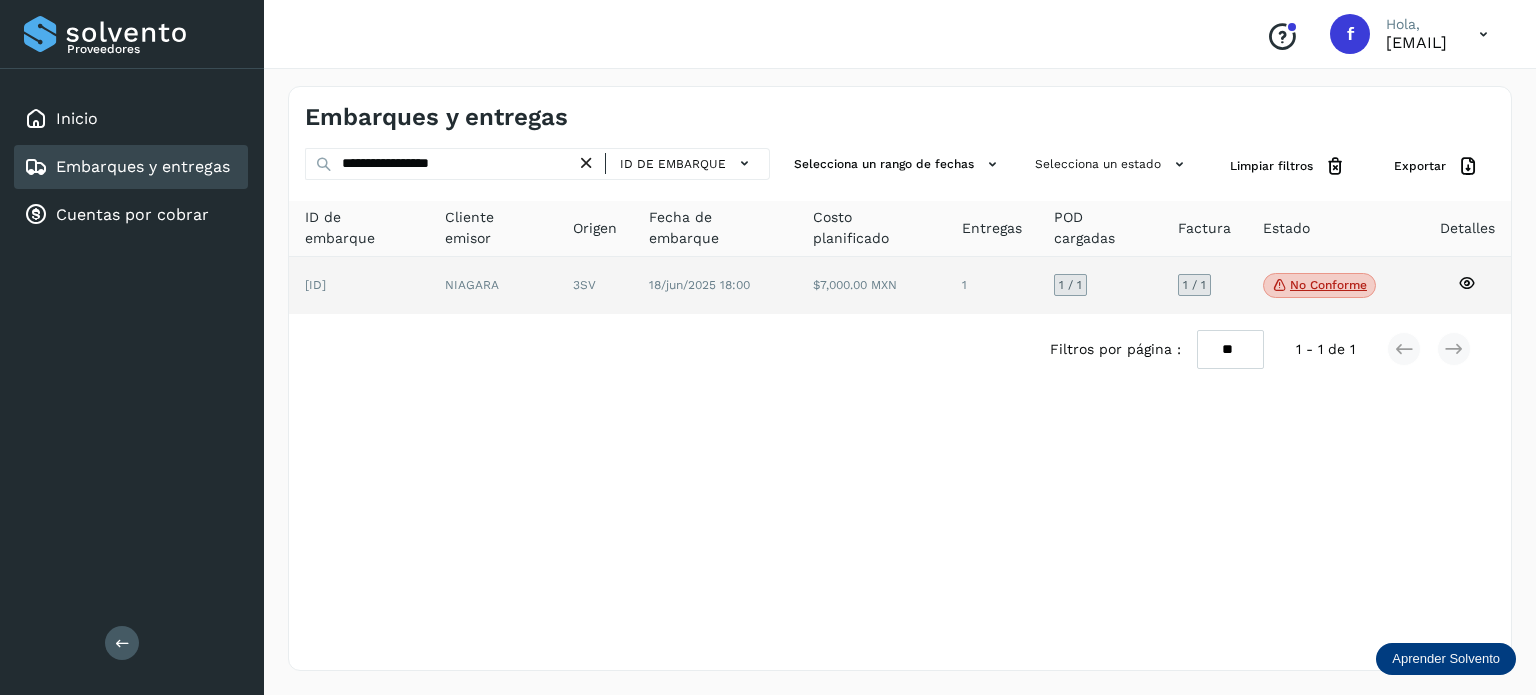 click on "No conforme" 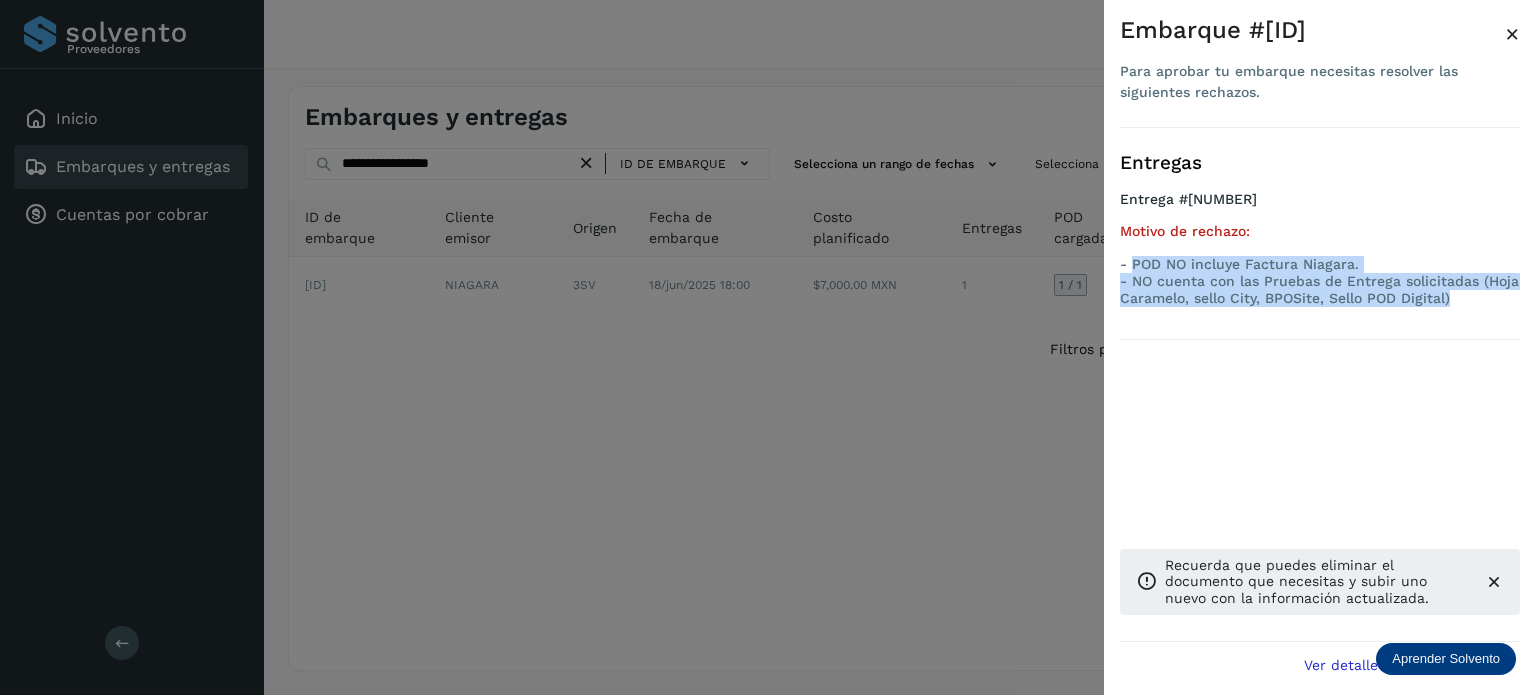 drag, startPoint x: 1133, startPoint y: 292, endPoint x: 1459, endPoint y: 332, distance: 328.44482 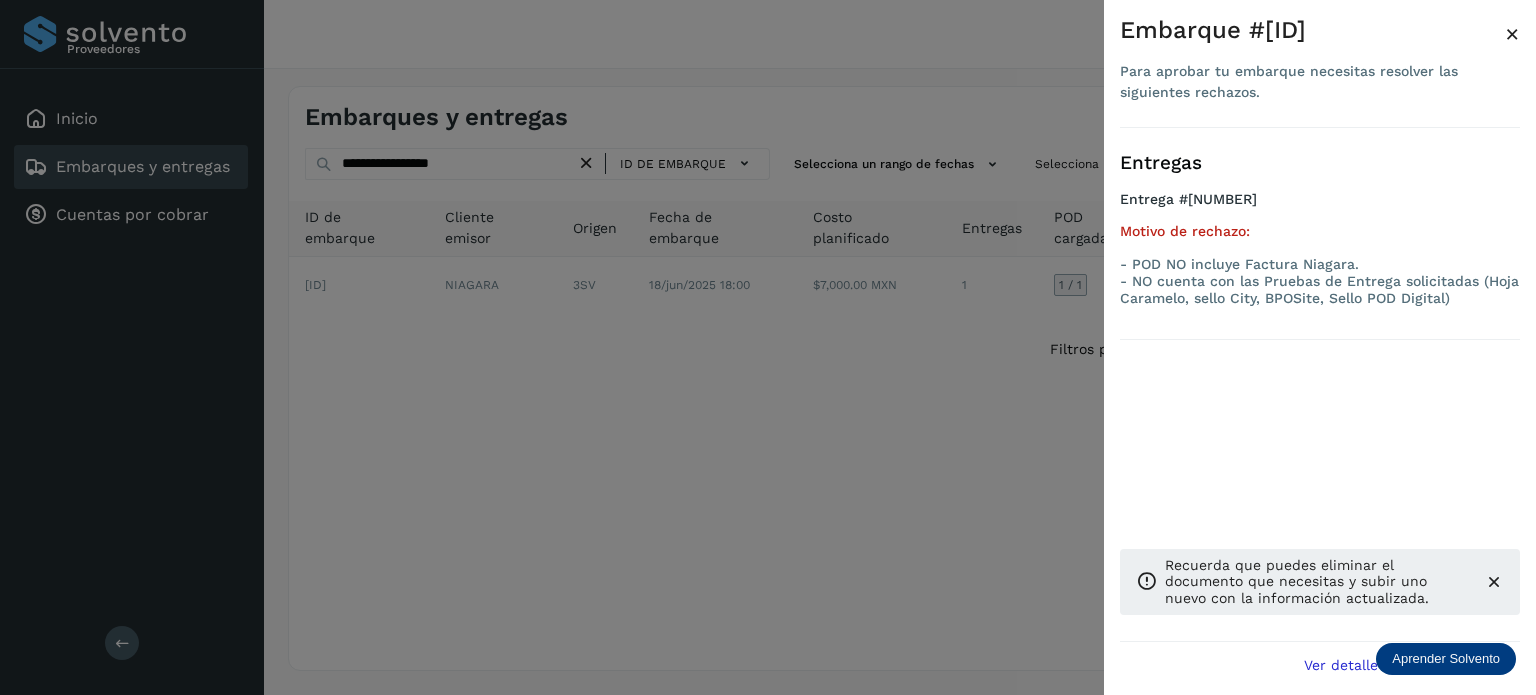 click at bounding box center (768, 347) 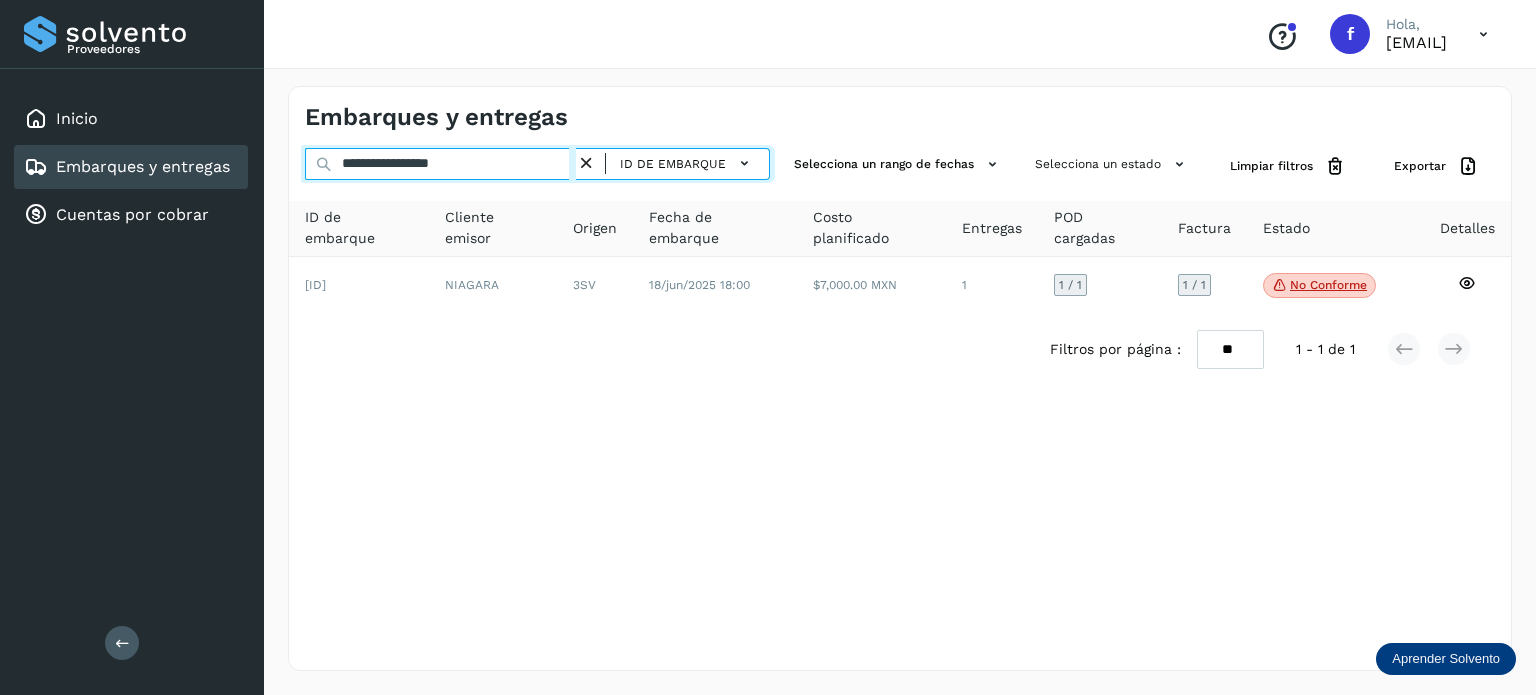 click on "**********" at bounding box center (440, 164) 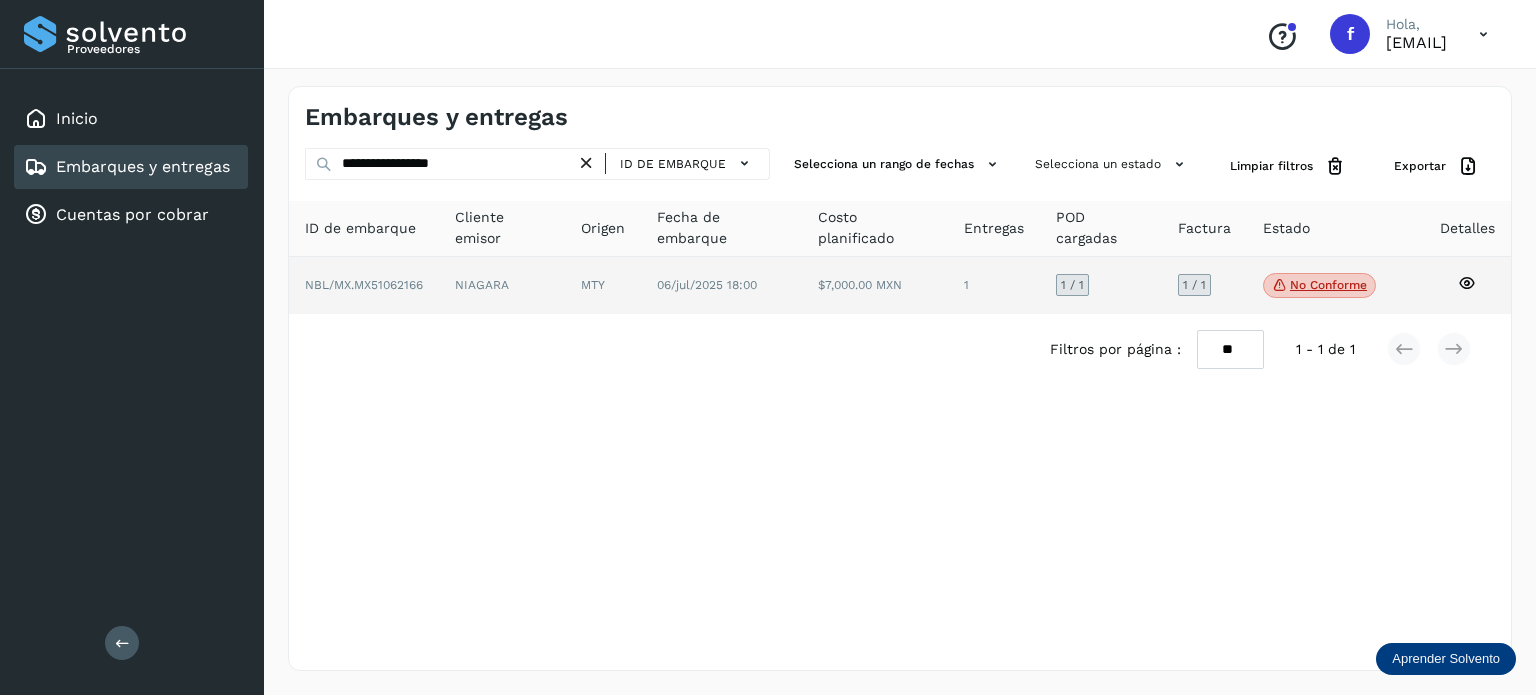 click on "No conforme" 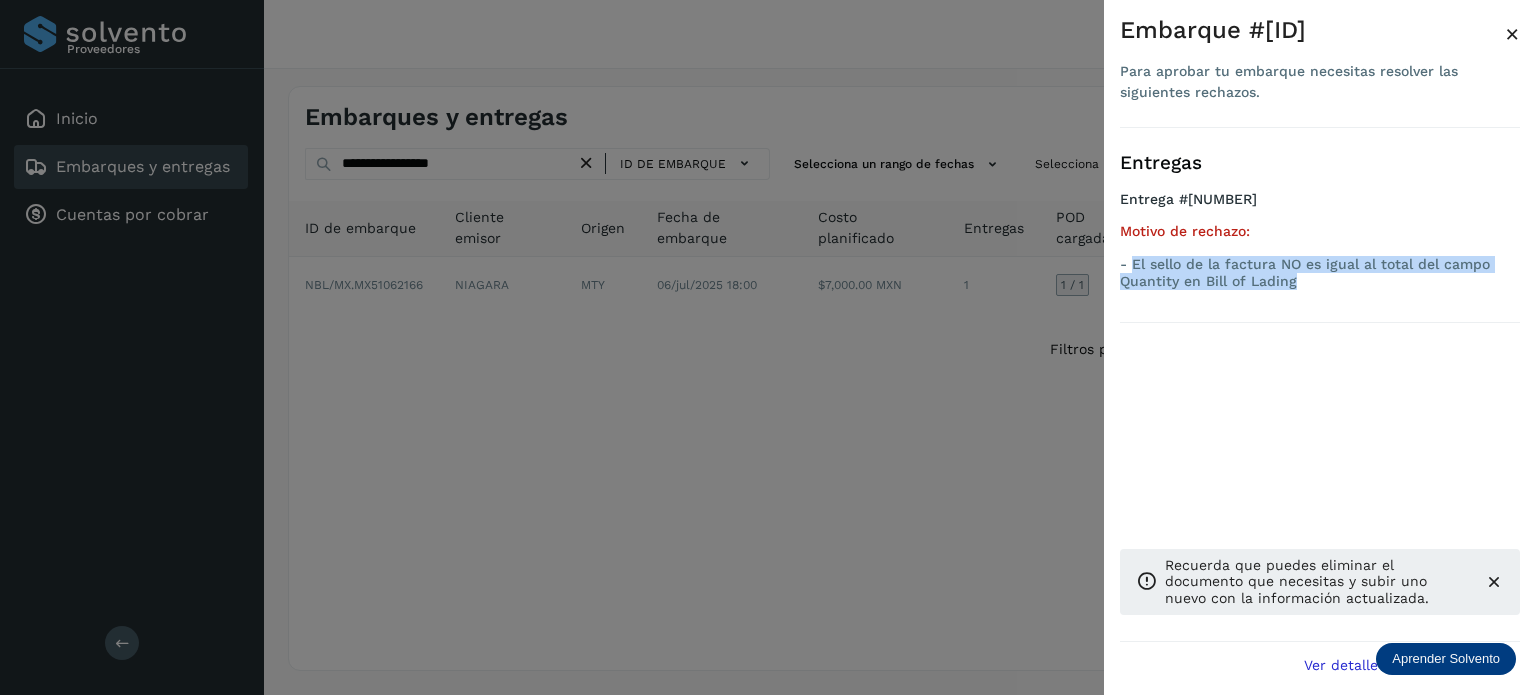drag, startPoint x: 1294, startPoint y: 311, endPoint x: 1134, endPoint y: 291, distance: 161.24515 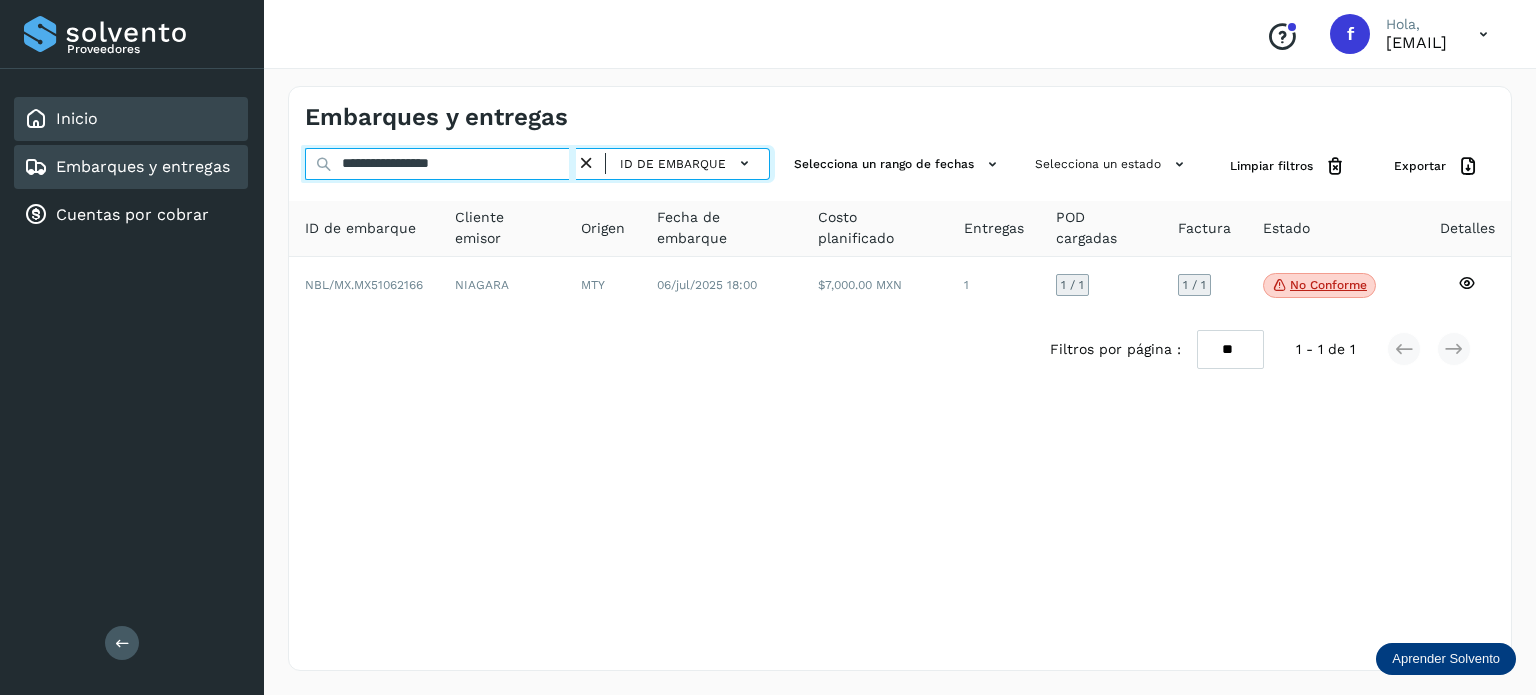drag, startPoint x: 495, startPoint y: 164, endPoint x: 78, endPoint y: 118, distance: 419.5295 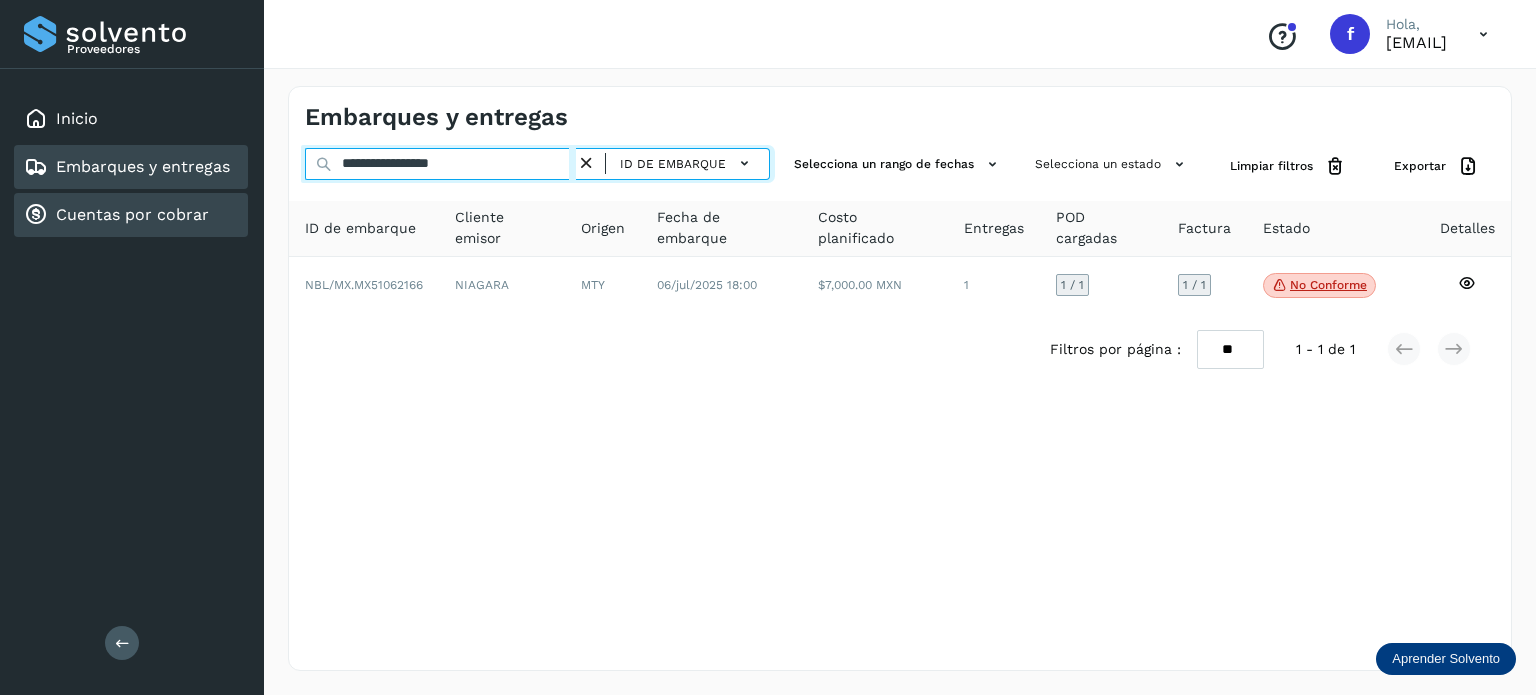 paste 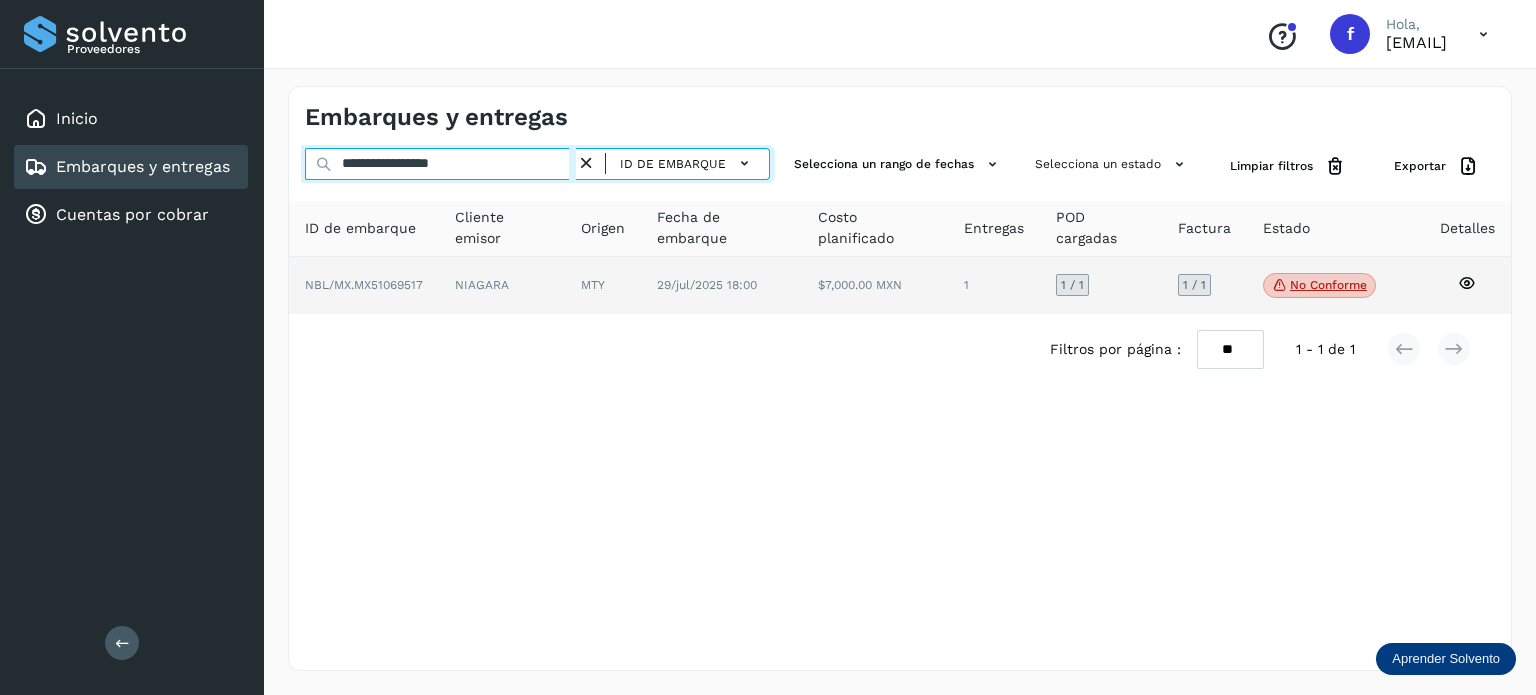 type on "**********" 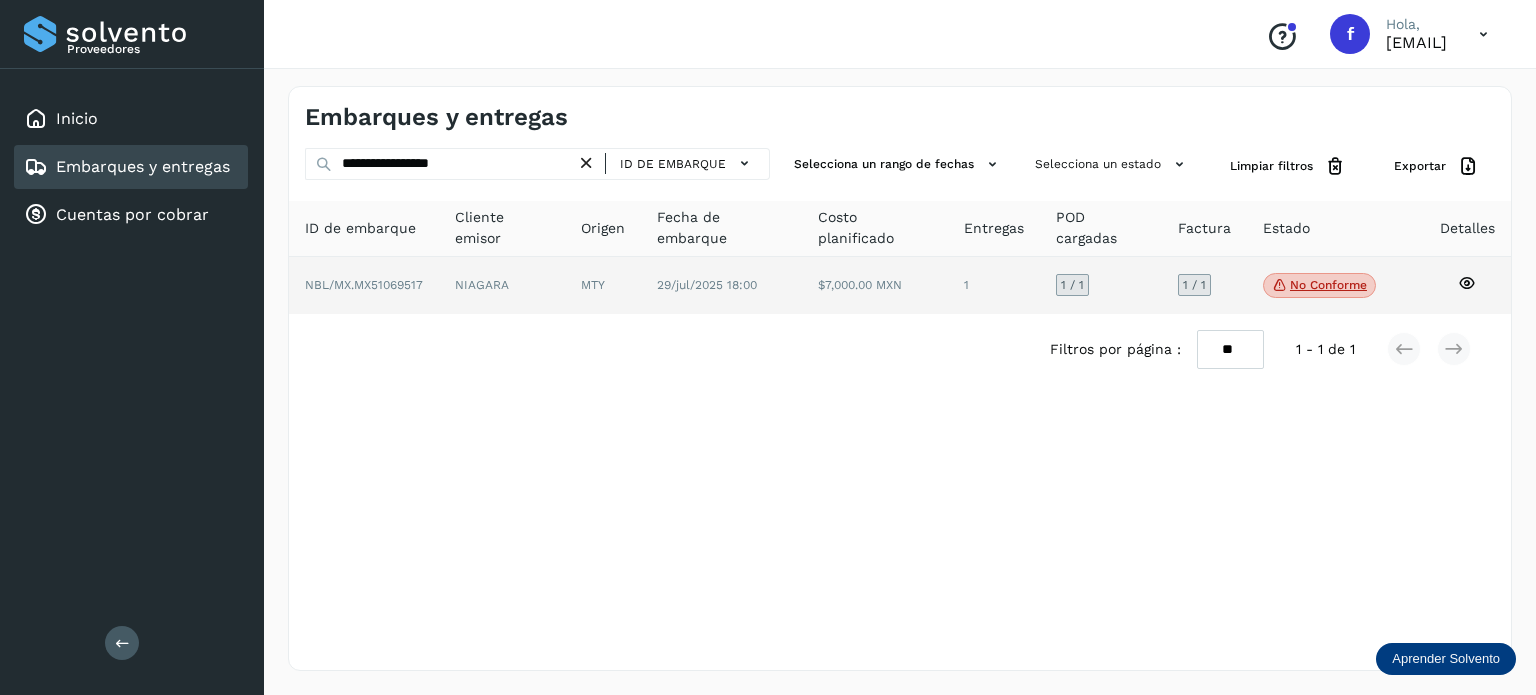 click on "No conforme" 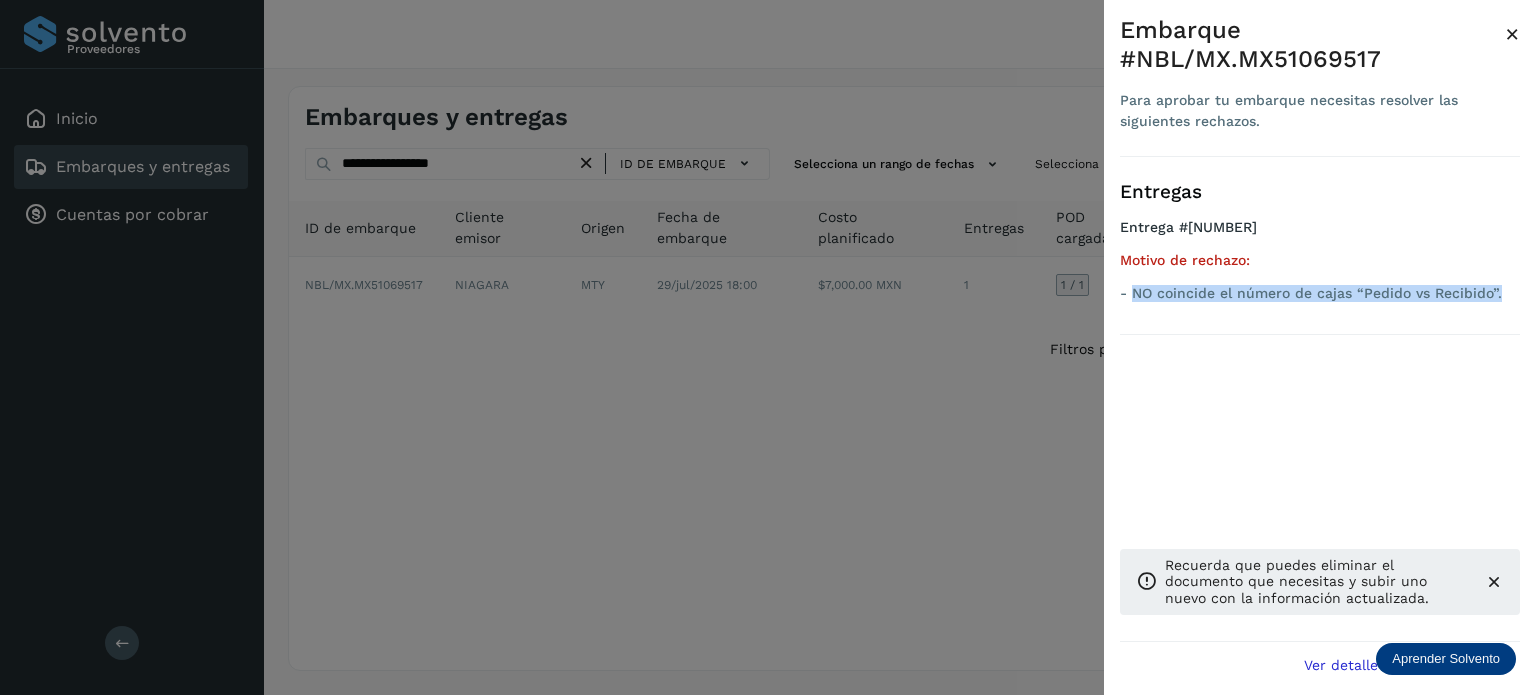 drag, startPoint x: 1134, startPoint y: 291, endPoint x: 1501, endPoint y: 296, distance: 367.03406 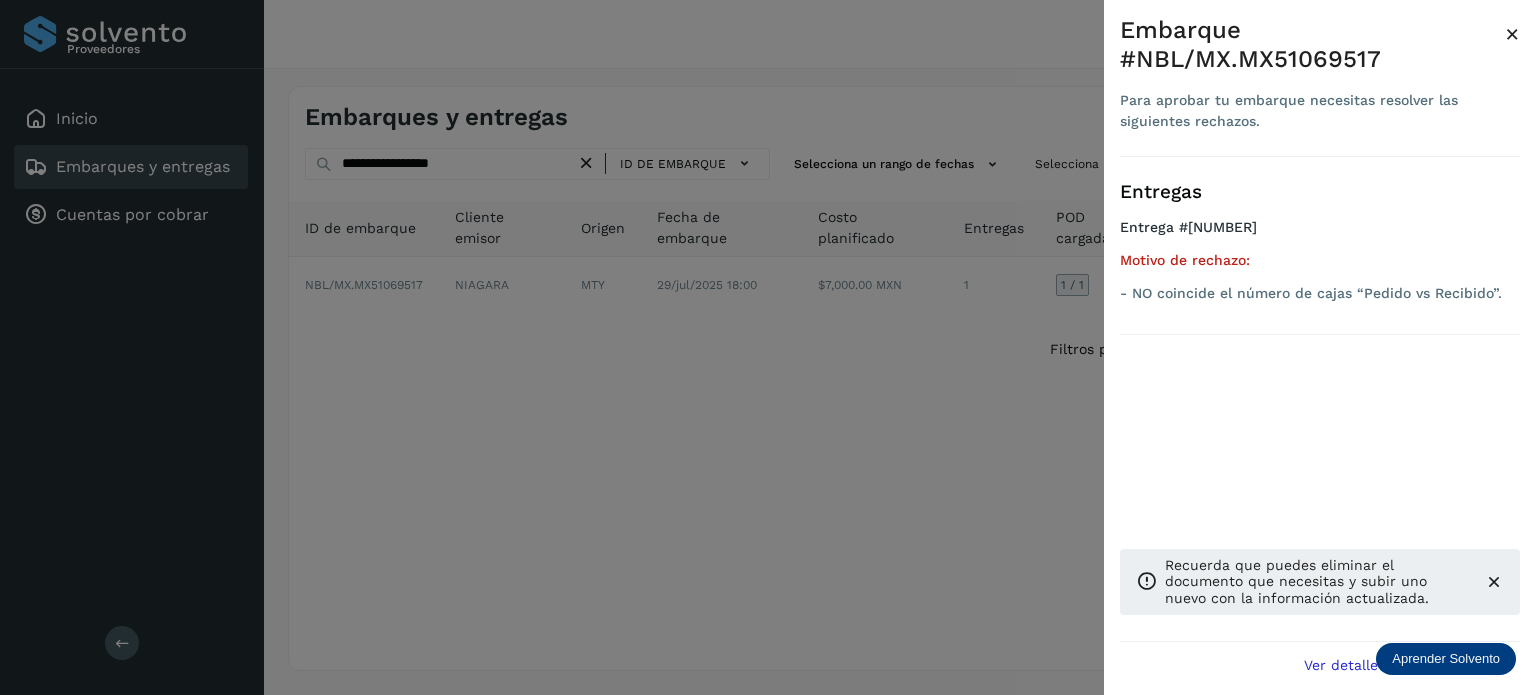 click at bounding box center (768, 347) 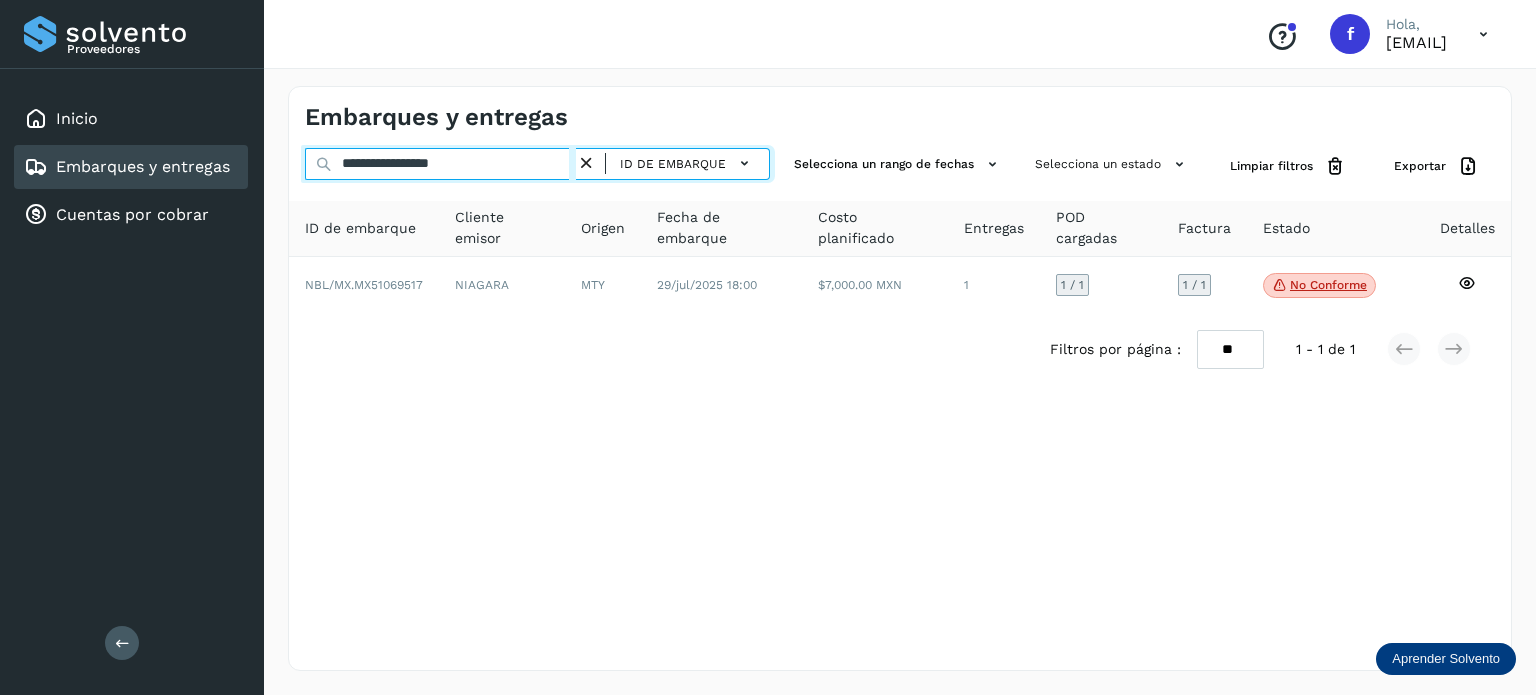drag, startPoint x: 546, startPoint y: 164, endPoint x: 176, endPoint y: 145, distance: 370.48752 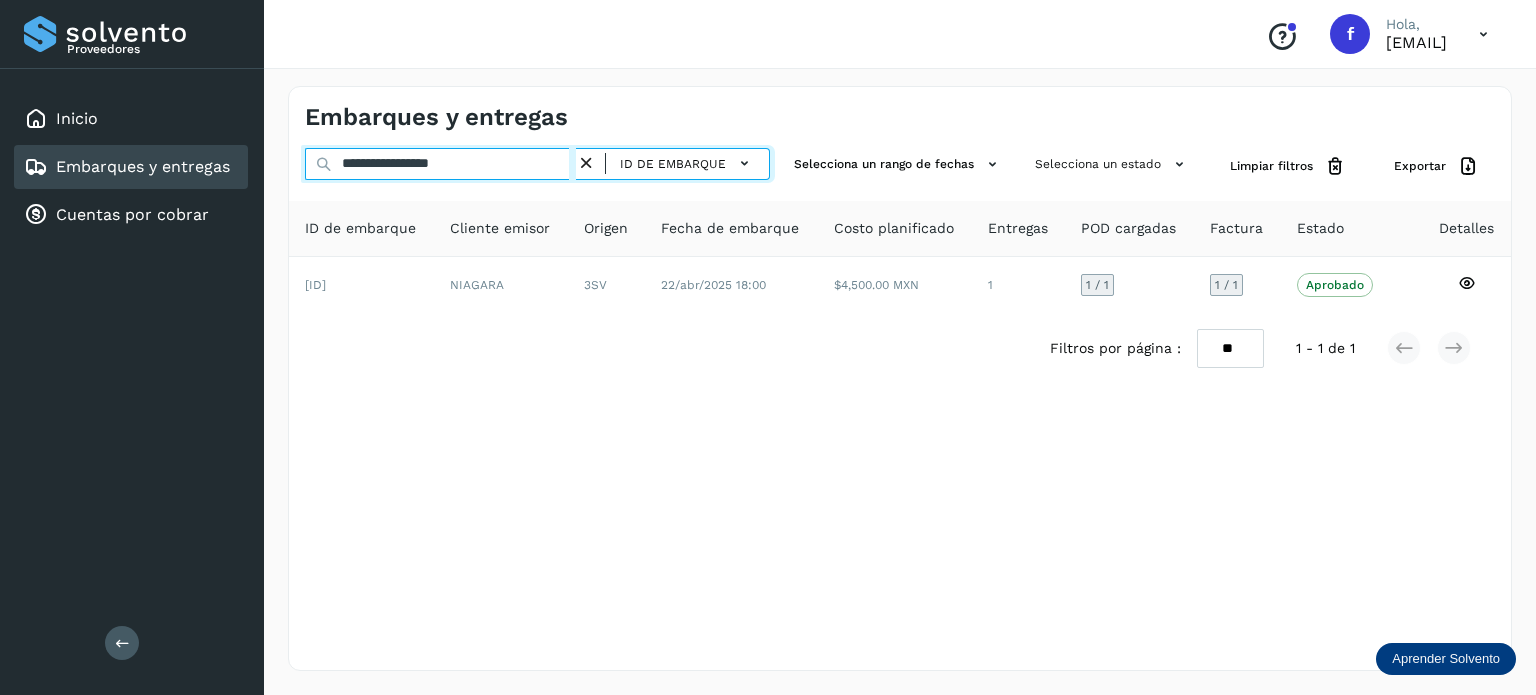 type on "**********" 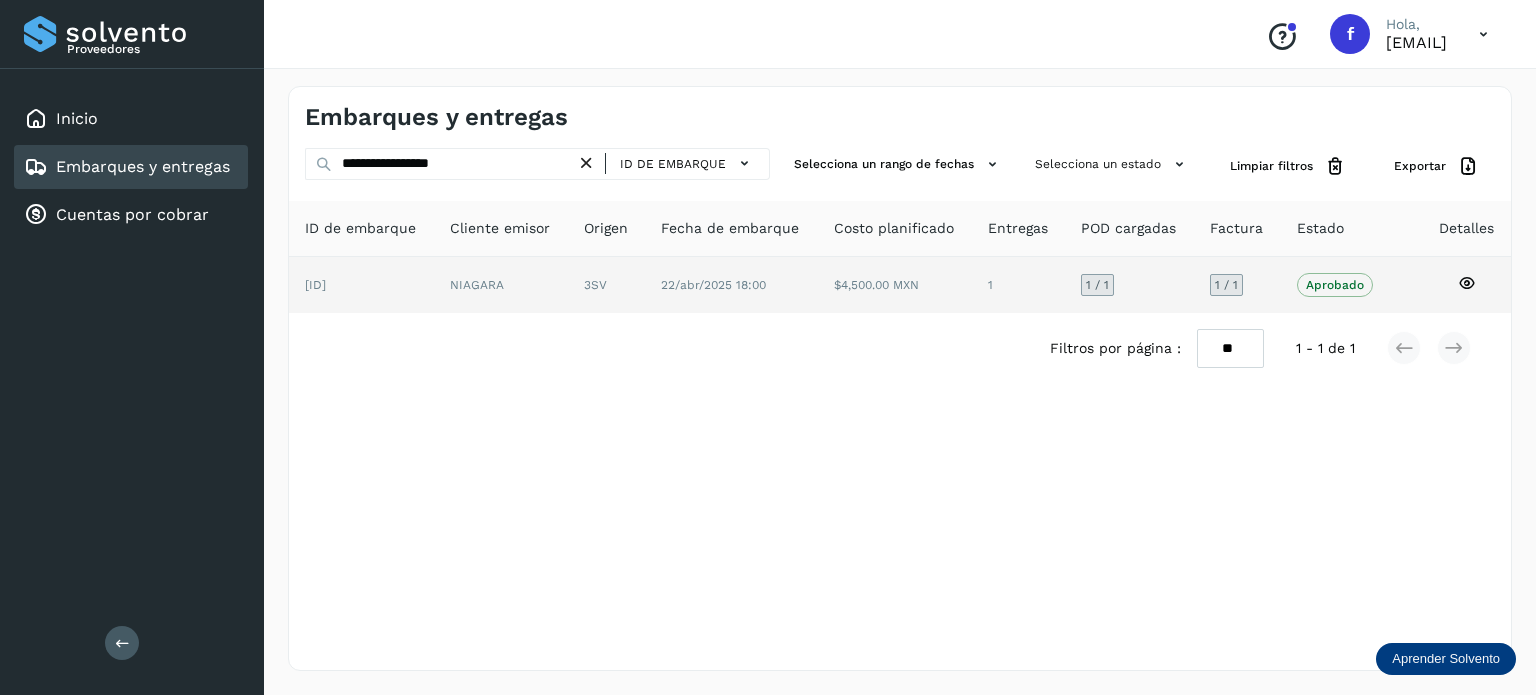 click 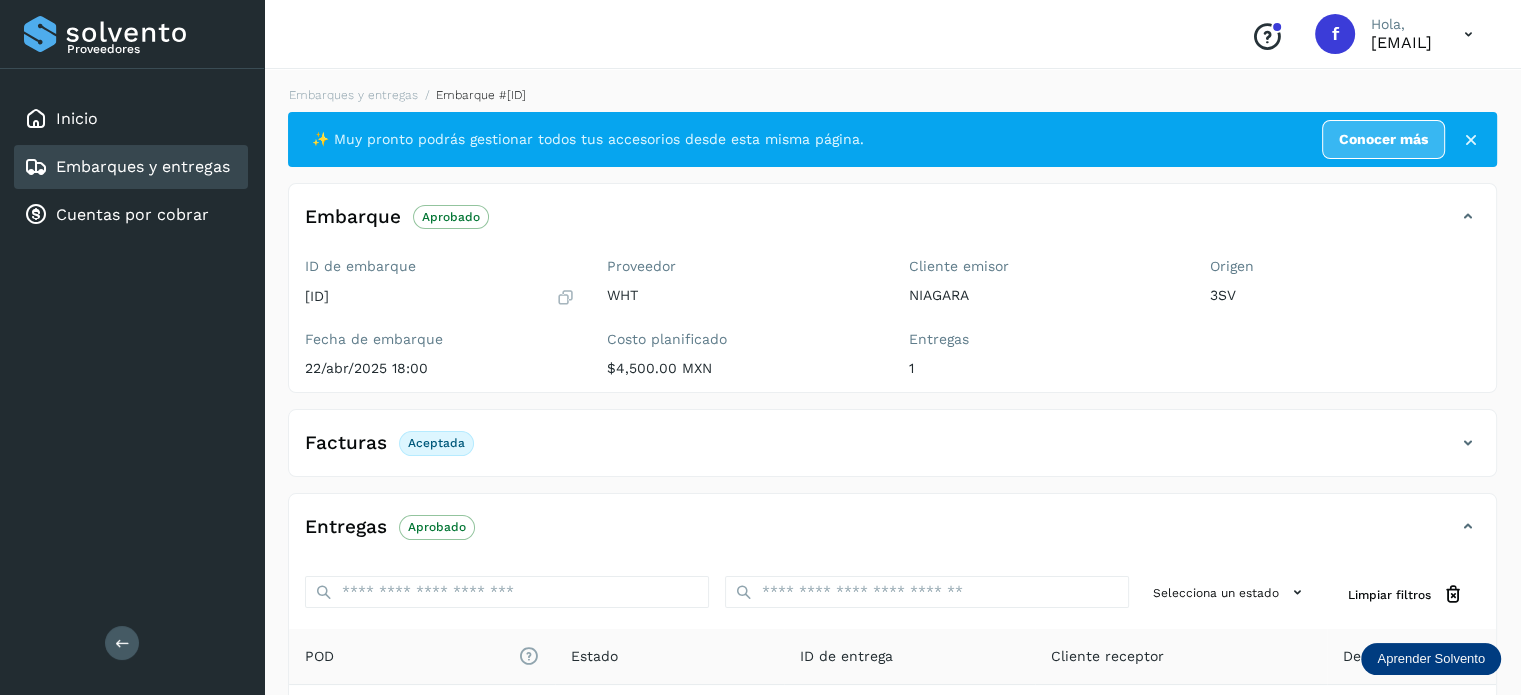 click on "Aceptada" 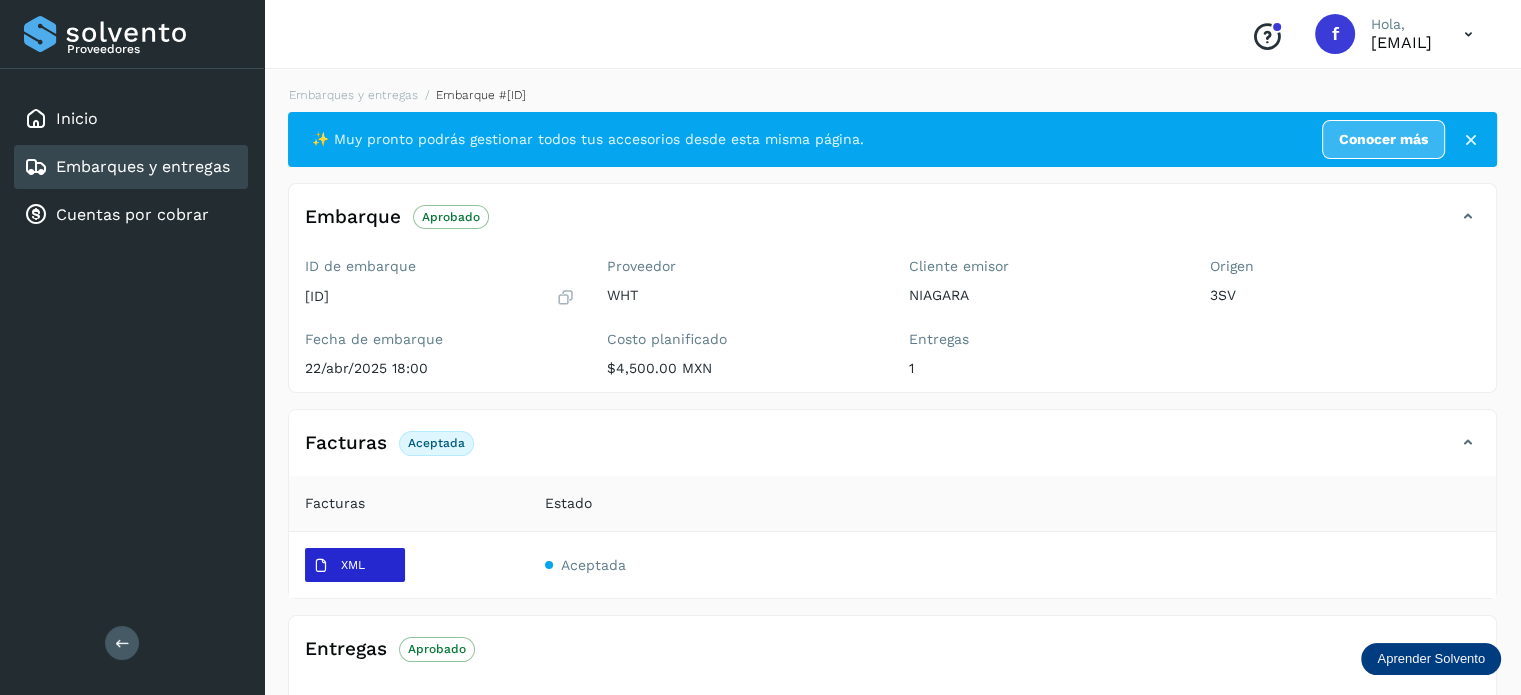 click on "XML" at bounding box center [353, 565] 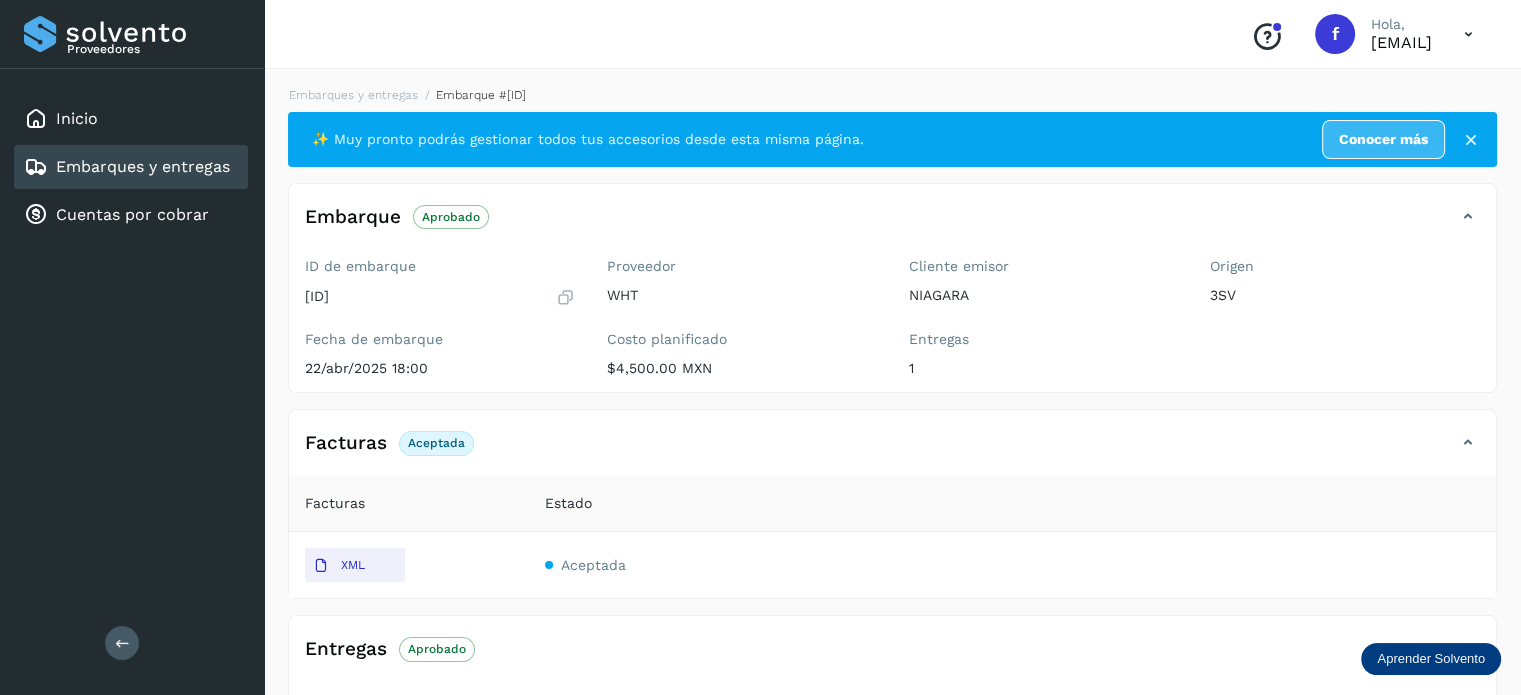 type 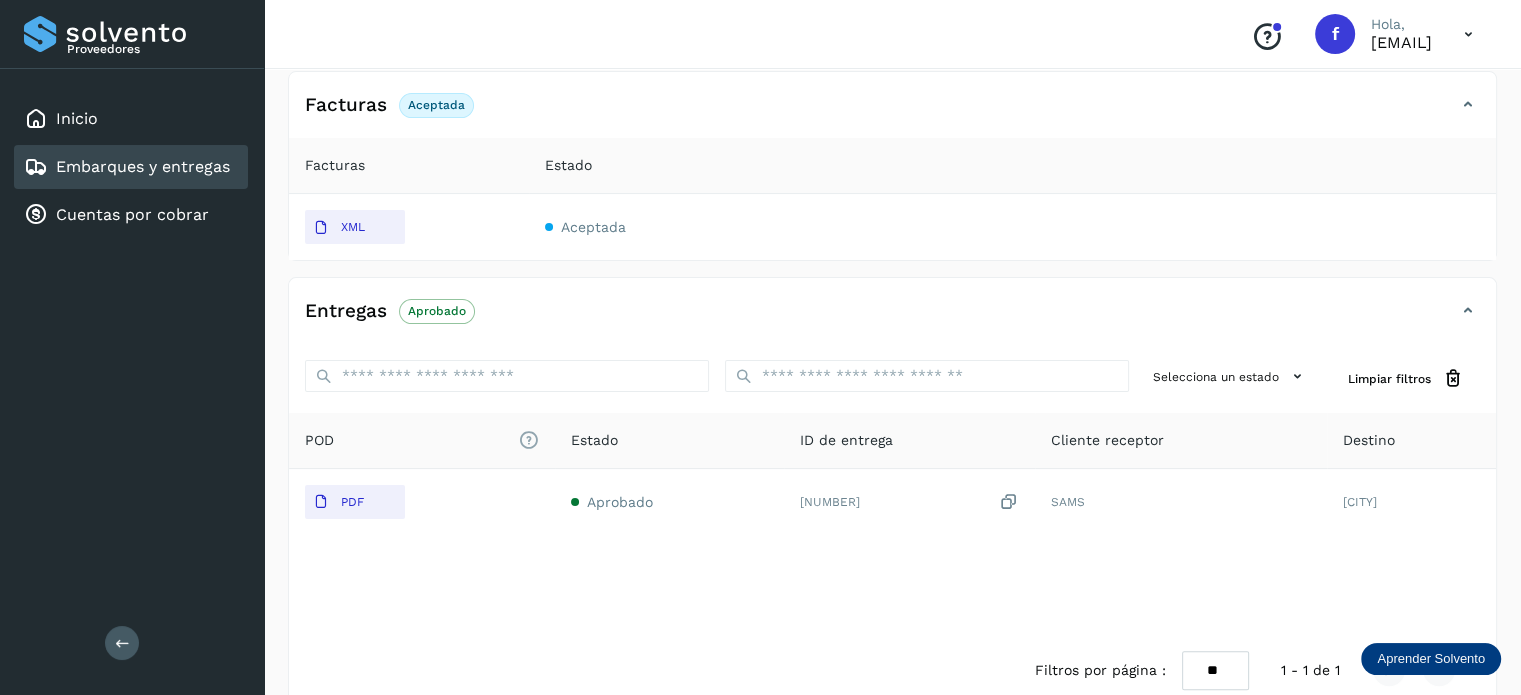 scroll, scrollTop: 372, scrollLeft: 0, axis: vertical 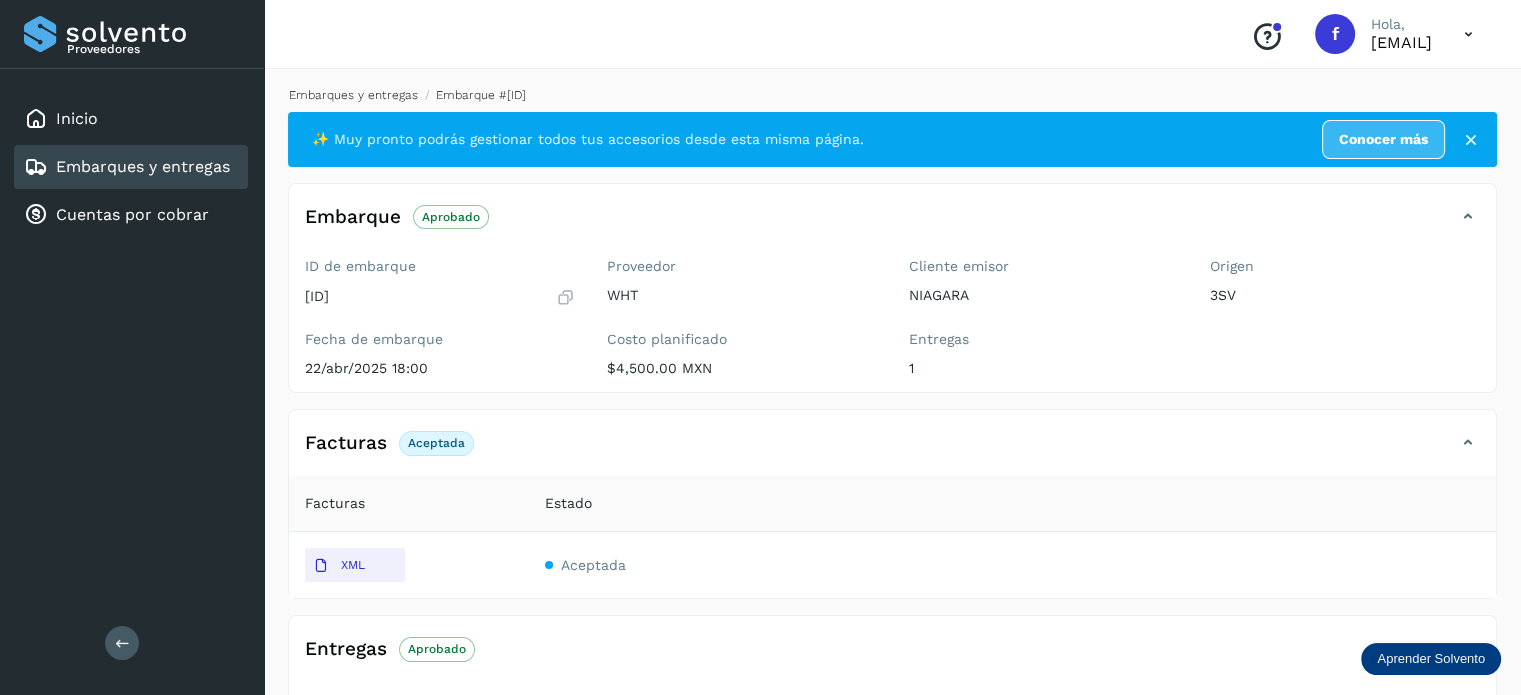 click on "Embarques y entregas" at bounding box center (353, 95) 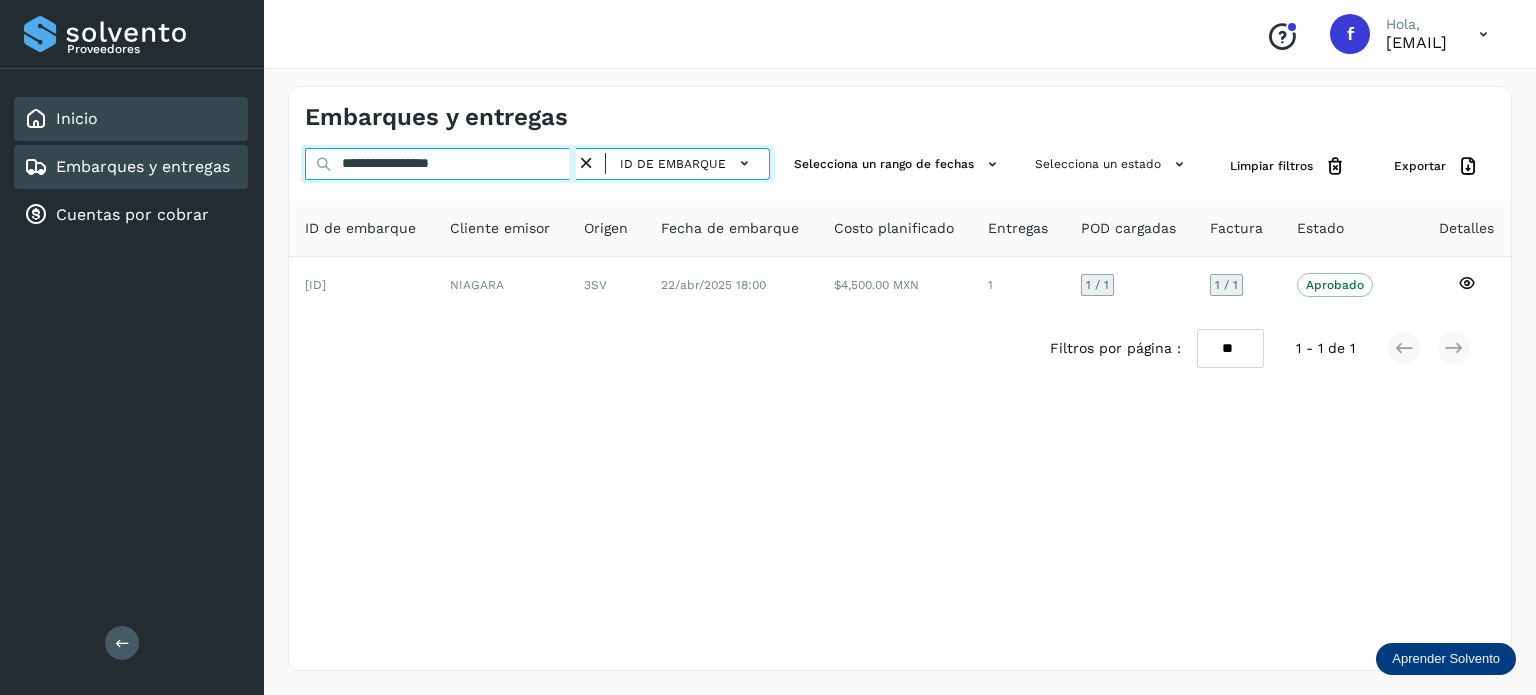 drag, startPoint x: 496, startPoint y: 167, endPoint x: 136, endPoint y: 110, distance: 364.48456 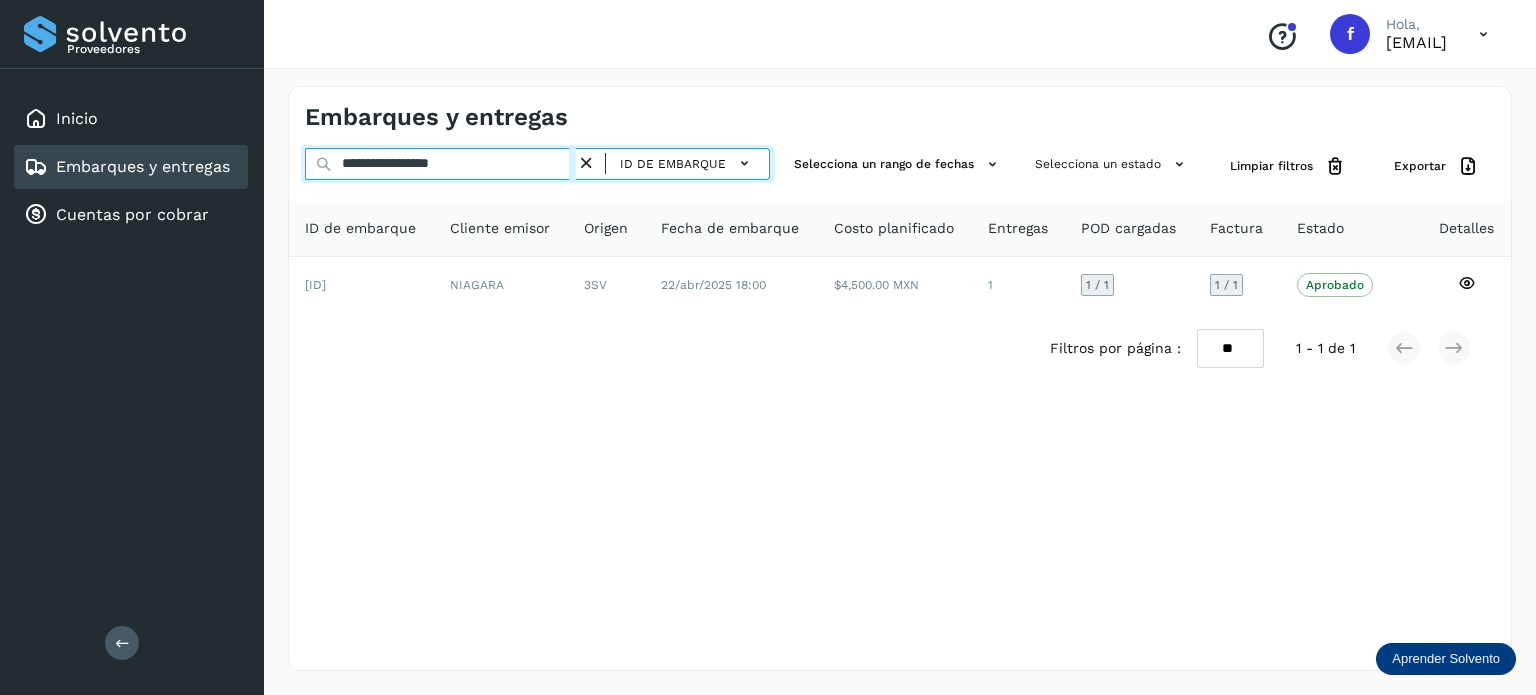 paste 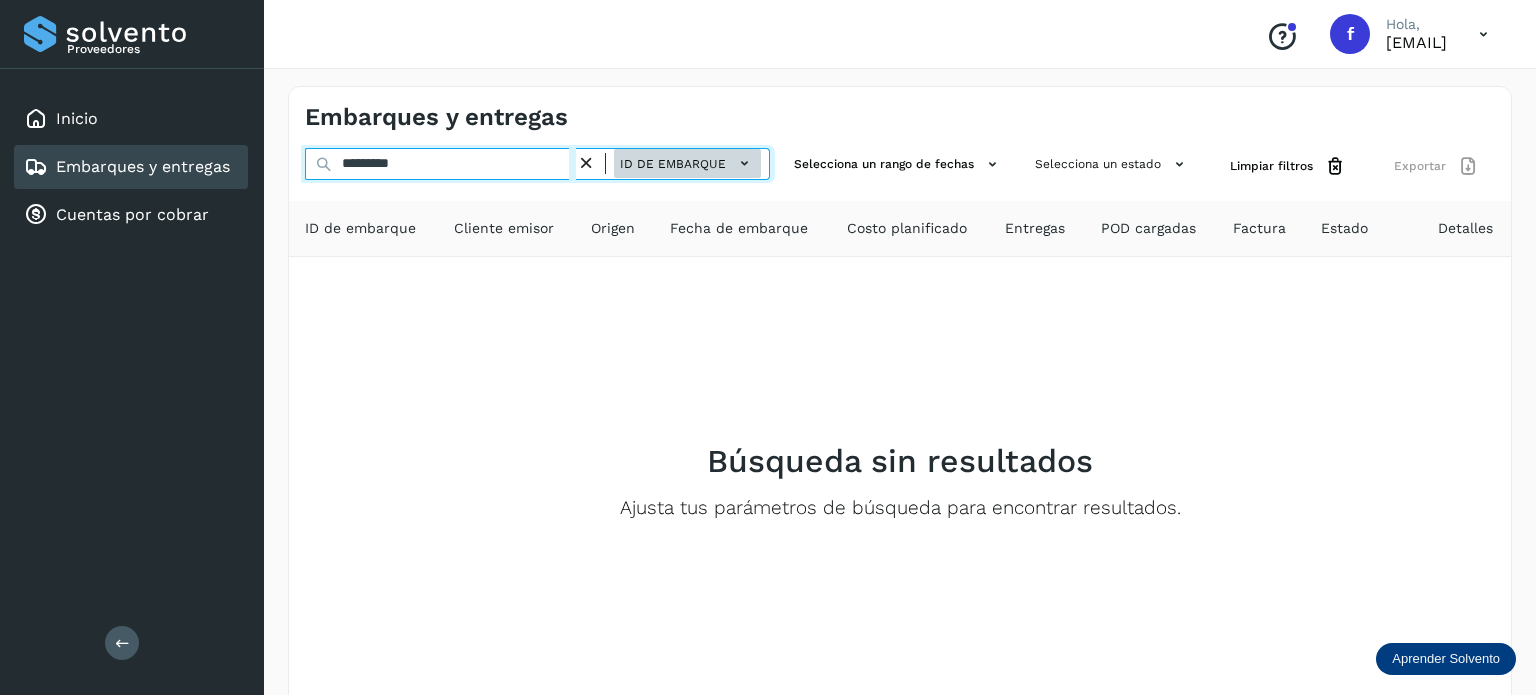 type on "*********" 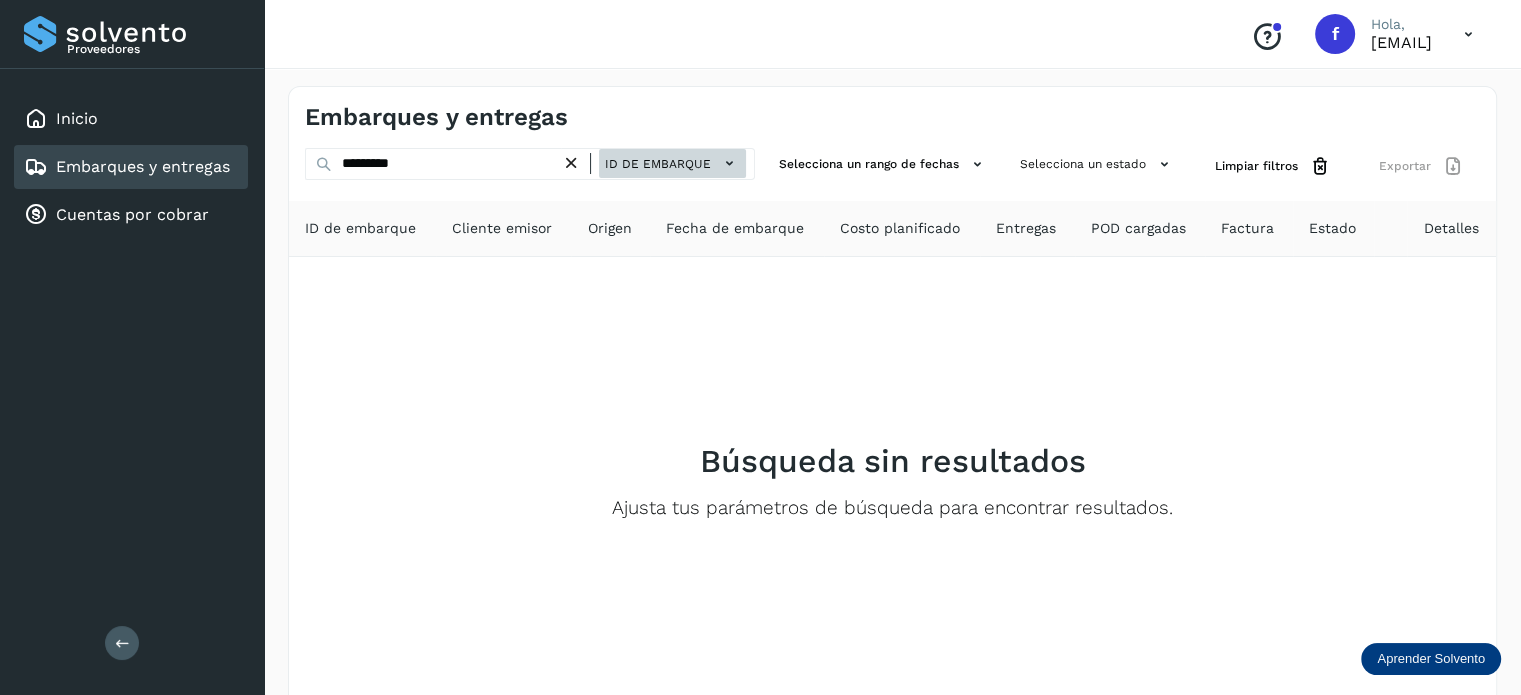 click on "ID de embarque" 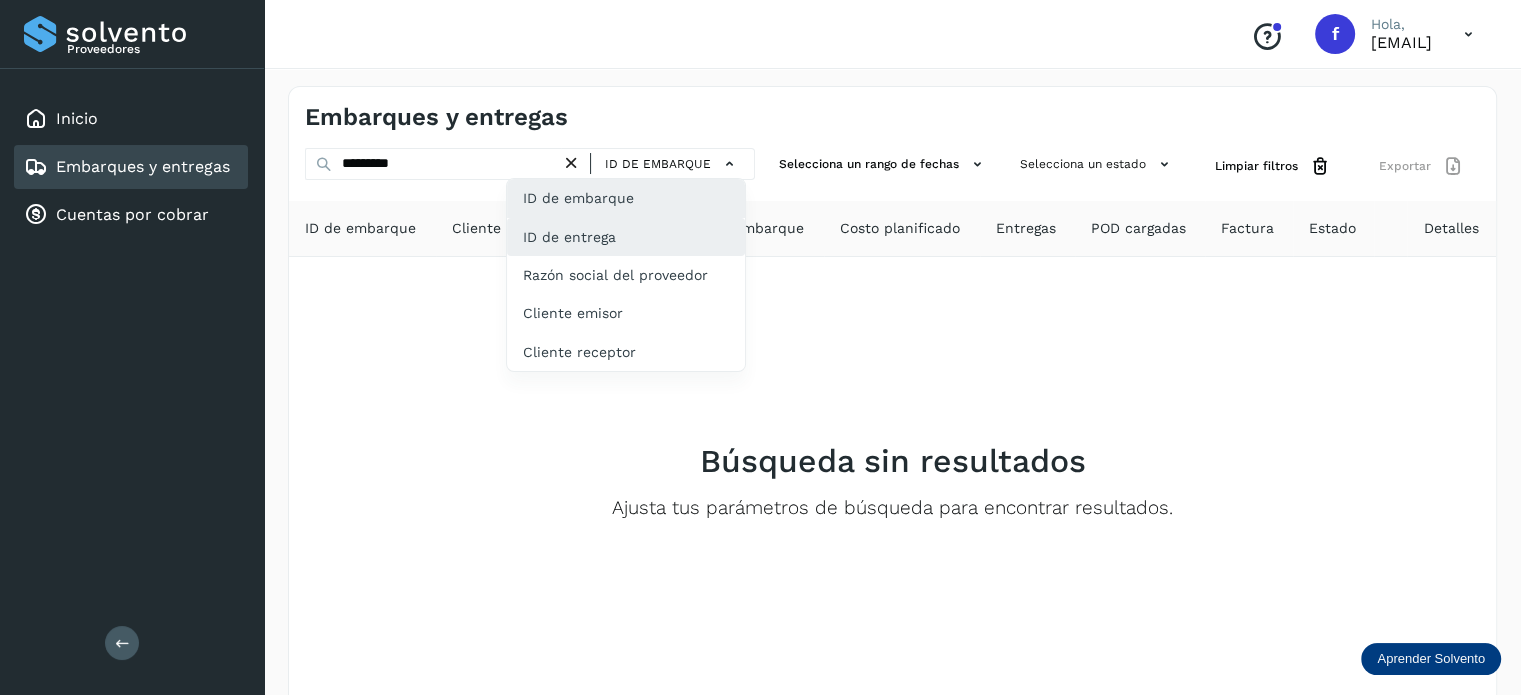 click on "ID de entrega" 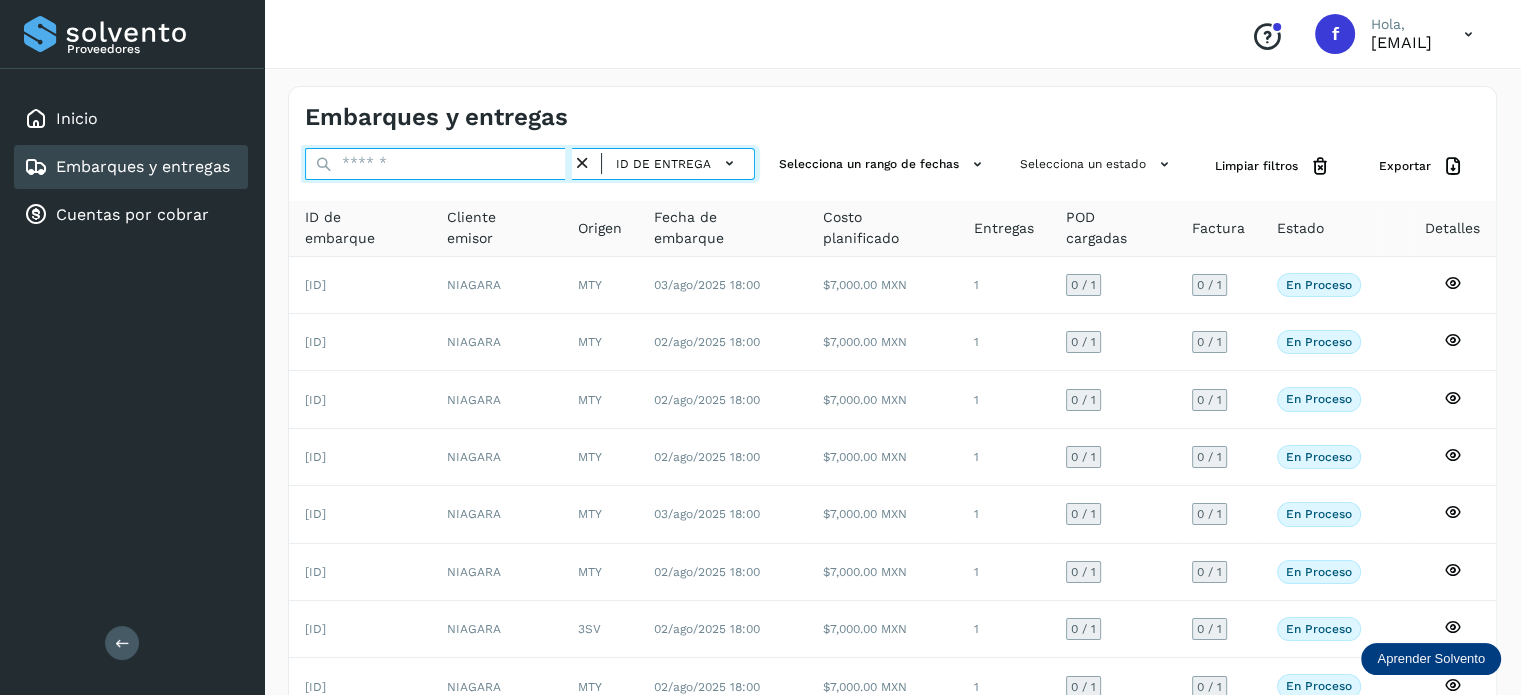 drag, startPoint x: 467, startPoint y: 170, endPoint x: 454, endPoint y: 179, distance: 15.811388 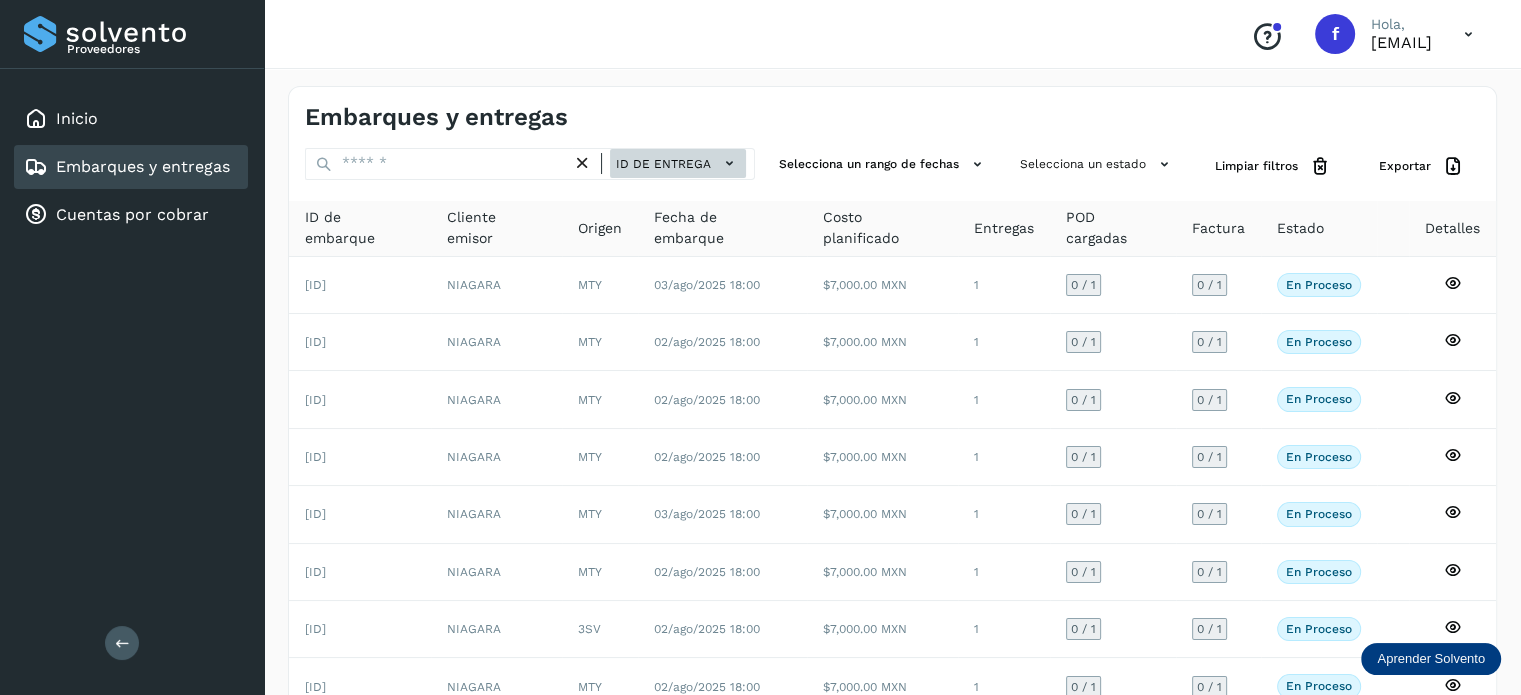 click on "ID de entrega" 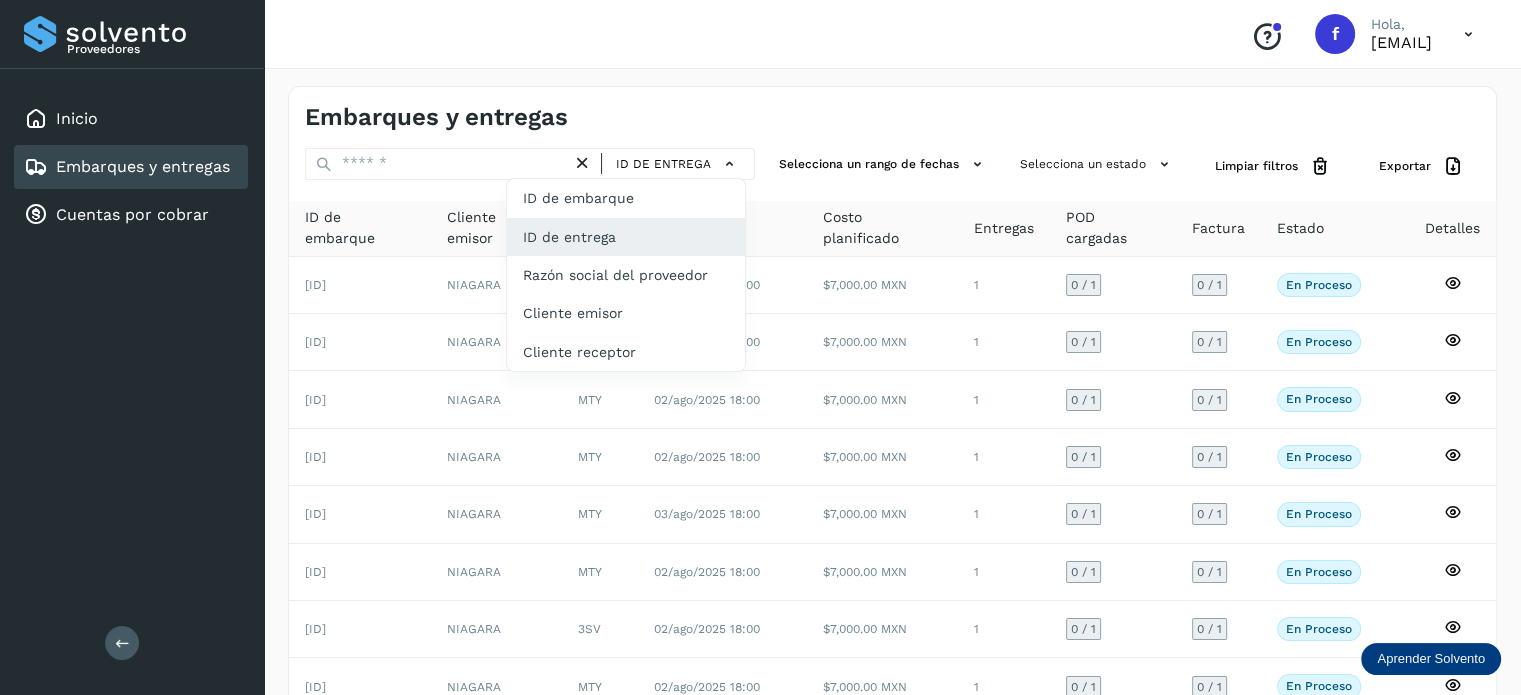 click at bounding box center (760, 347) 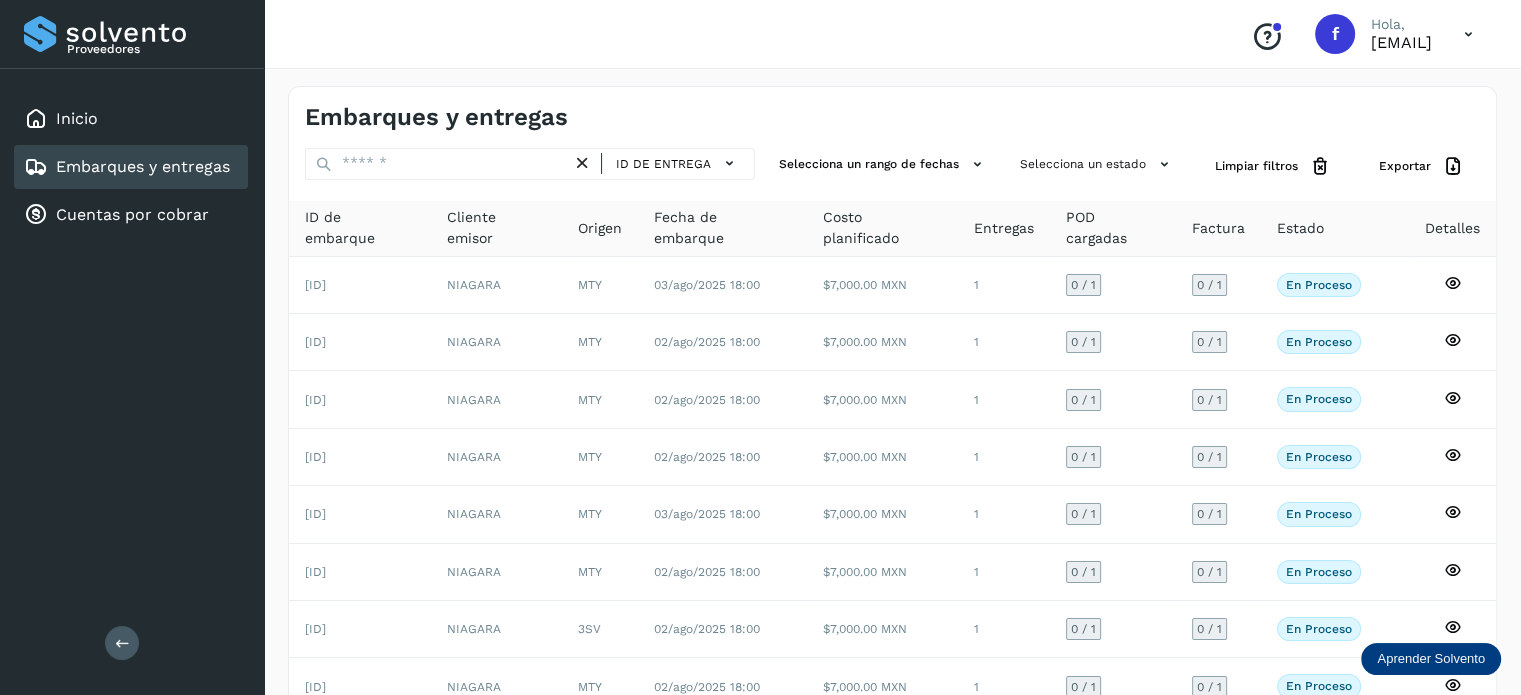 click at bounding box center (760, 347) 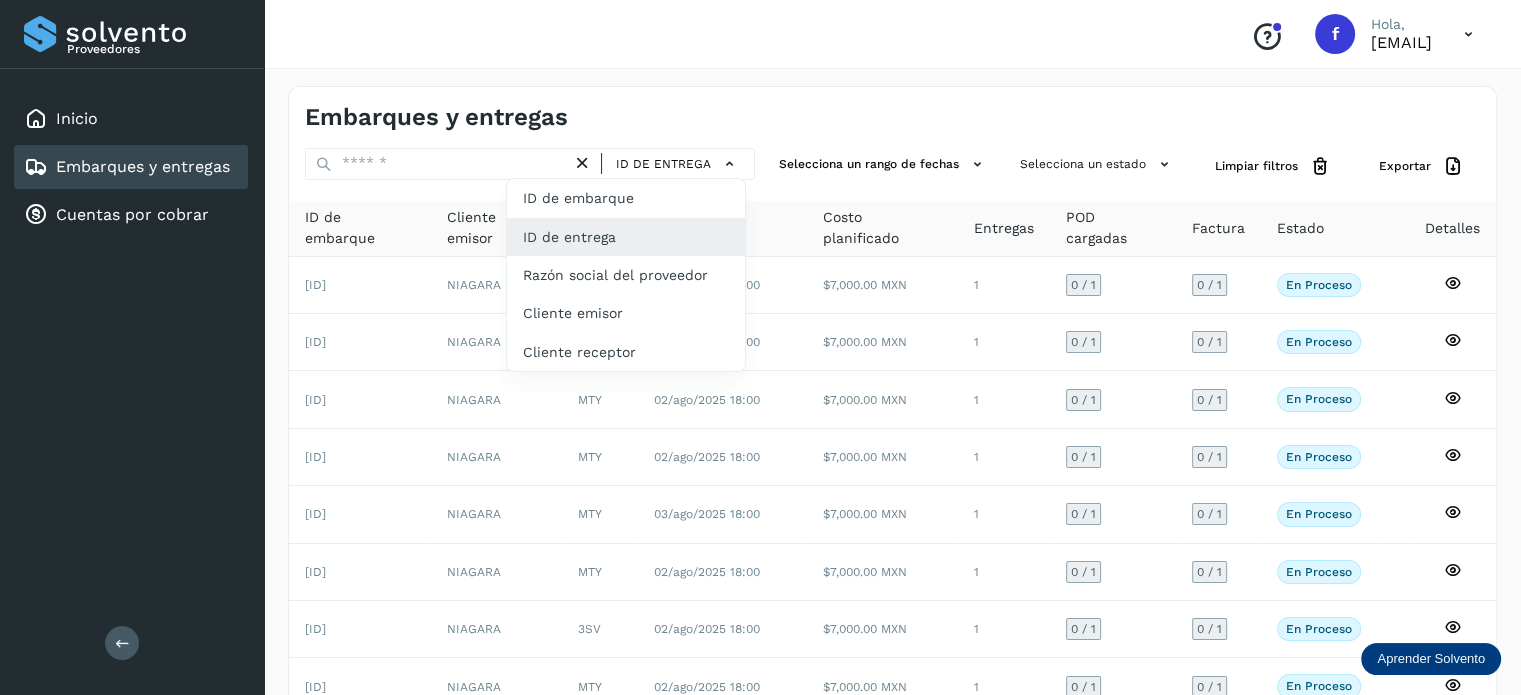 click at bounding box center [760, 347] 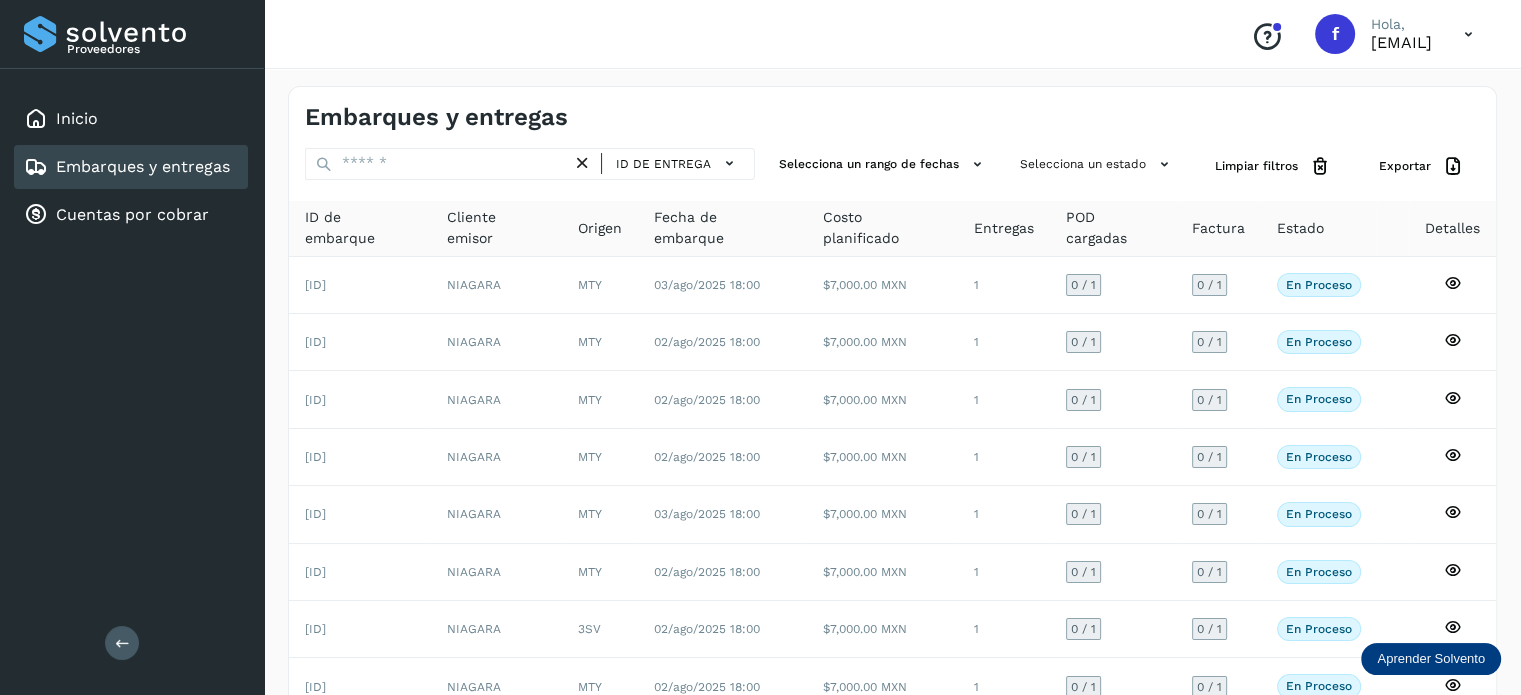 drag, startPoint x: 408, startPoint y: 134, endPoint x: 389, endPoint y: 163, distance: 34.669872 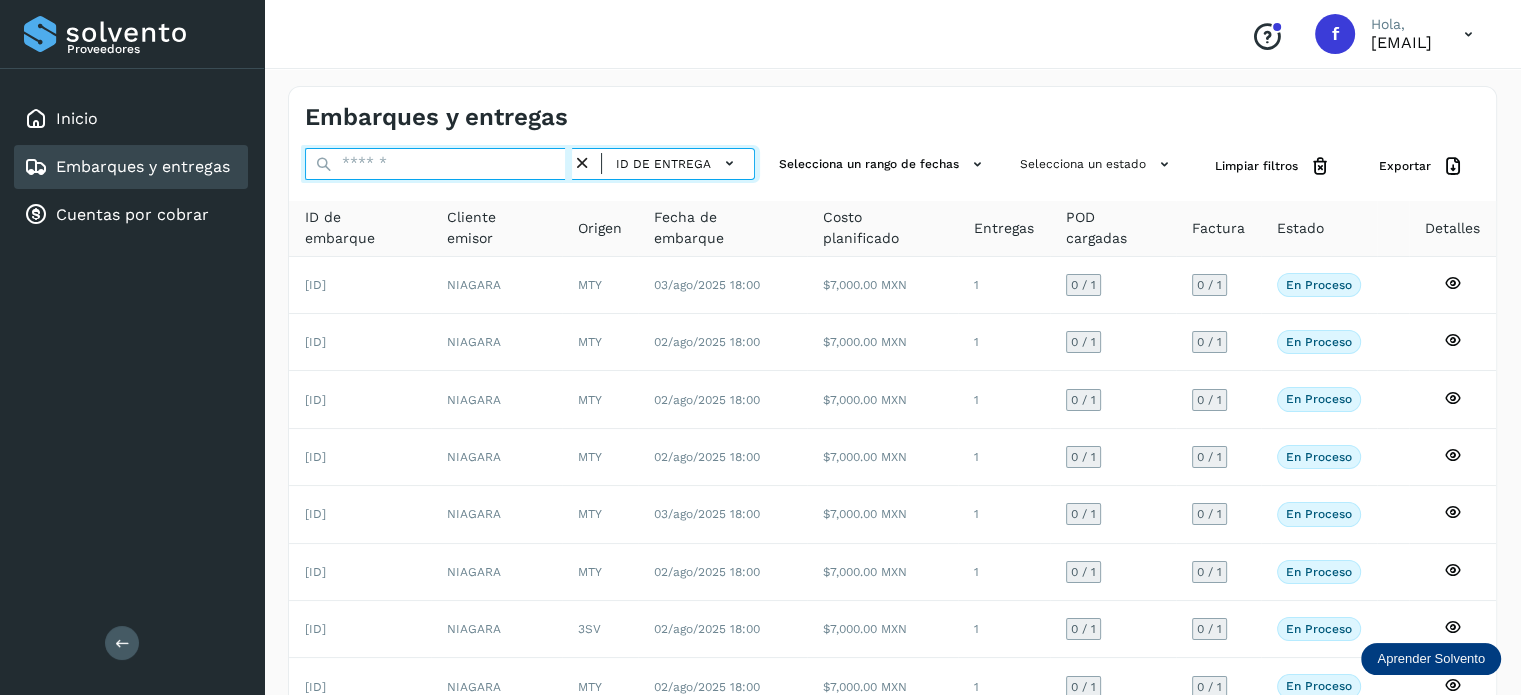 click at bounding box center [438, 164] 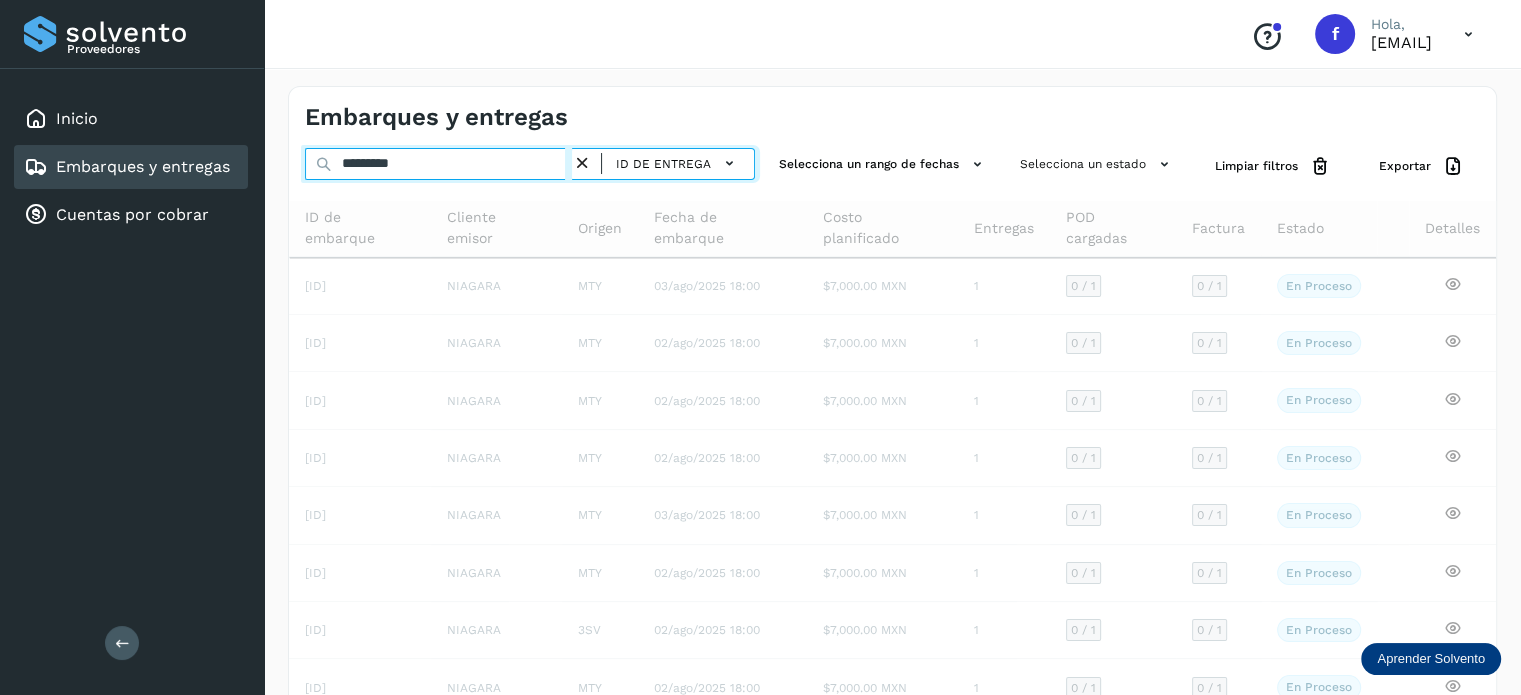 type on "*********" 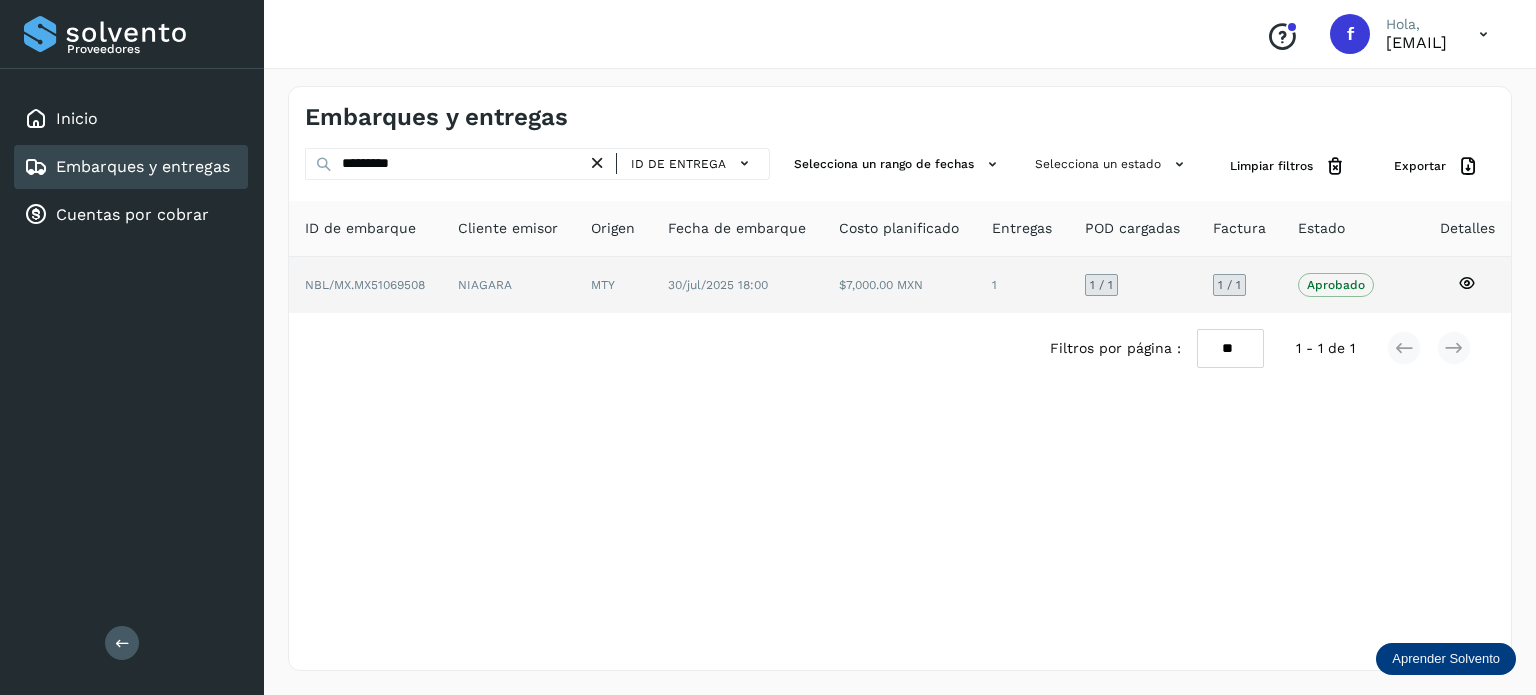 click 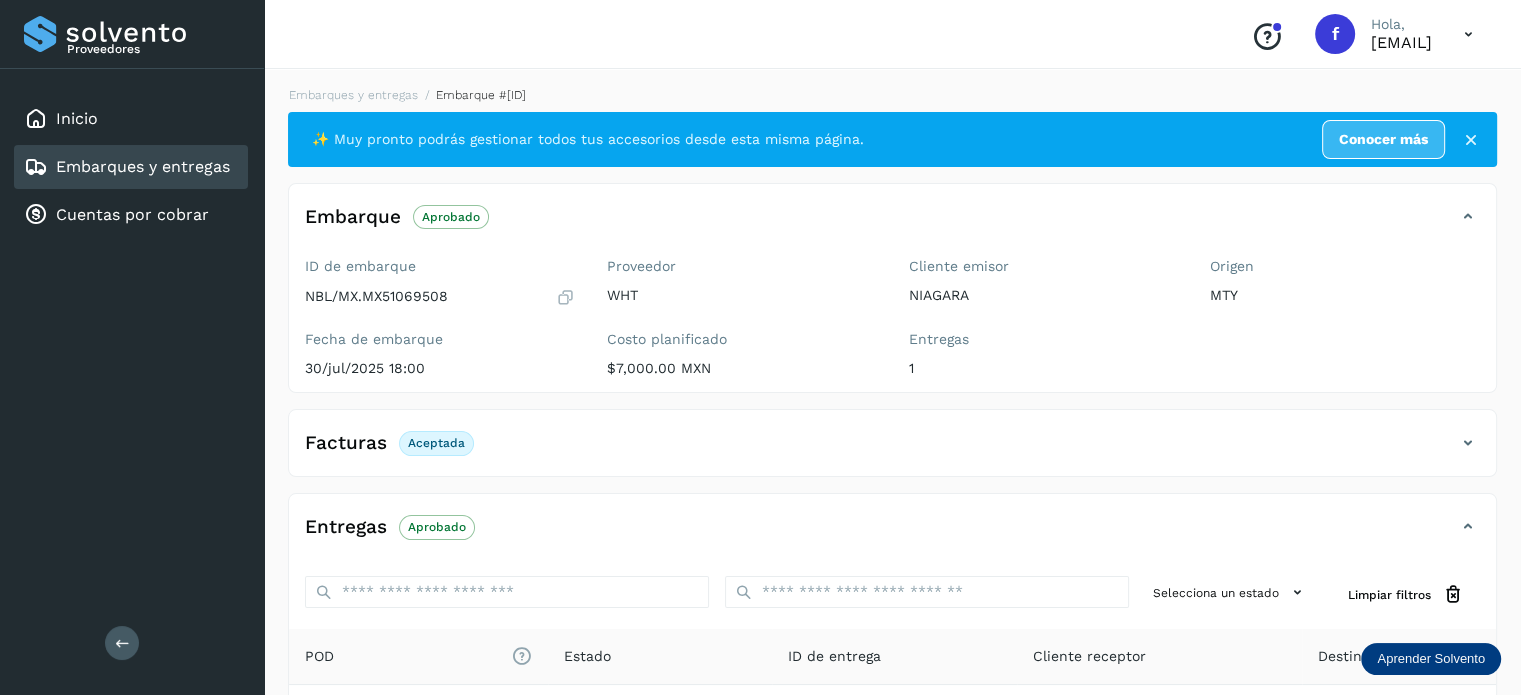 scroll, scrollTop: 250, scrollLeft: 0, axis: vertical 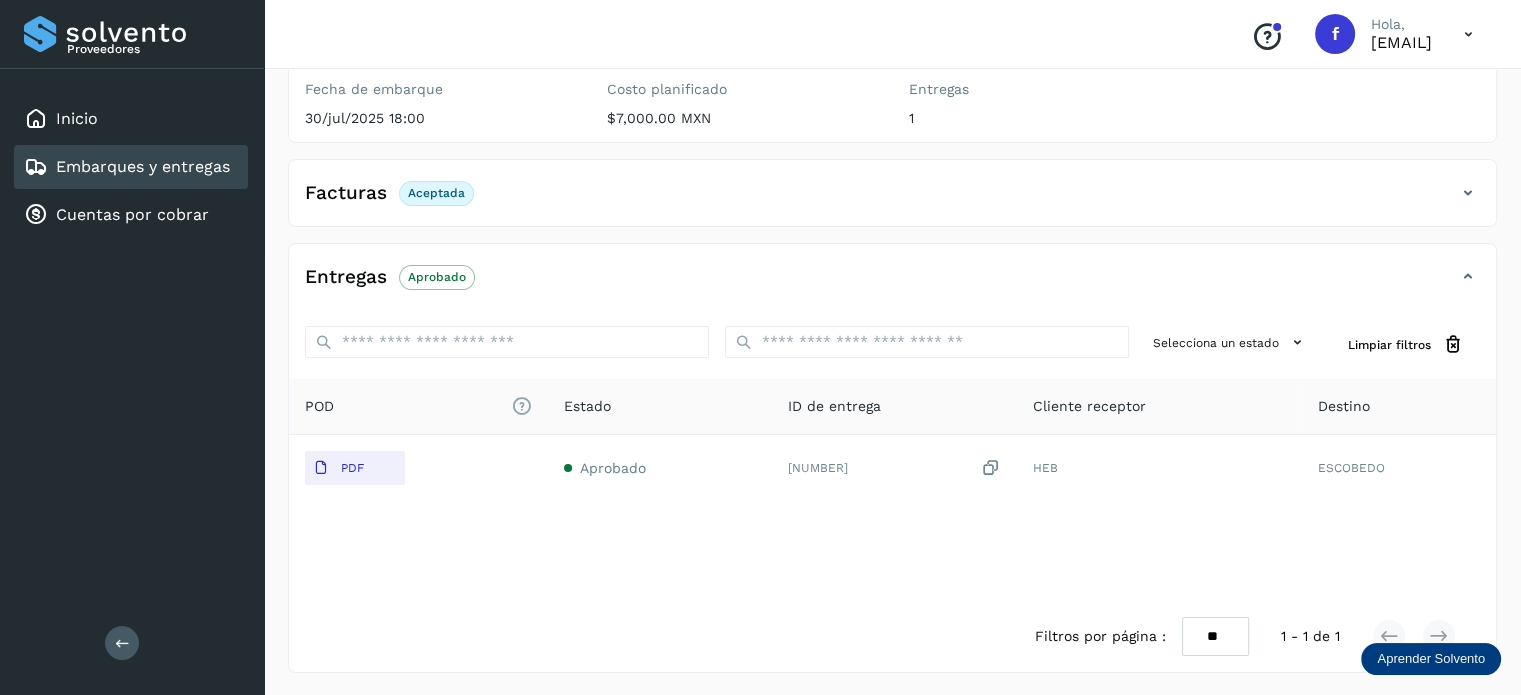 click at bounding box center [1468, 193] 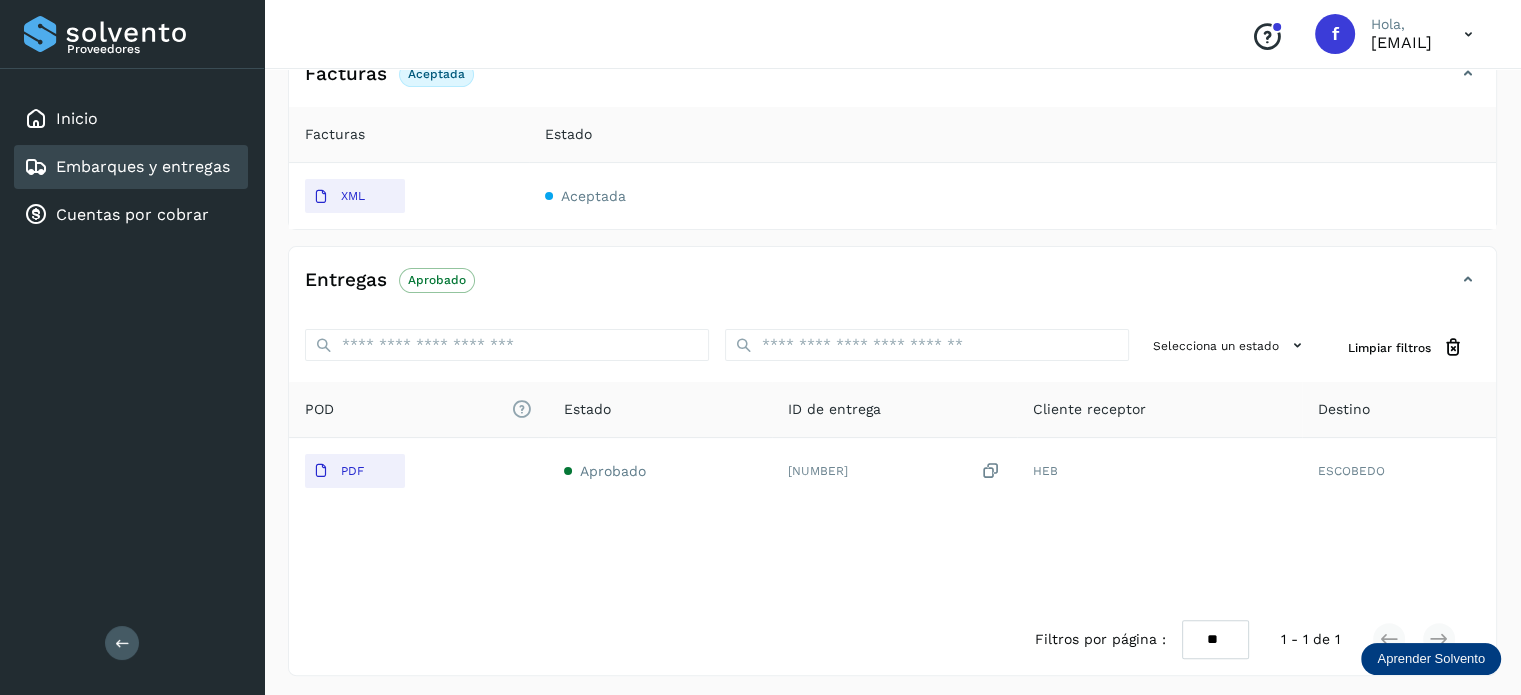 scroll, scrollTop: 372, scrollLeft: 0, axis: vertical 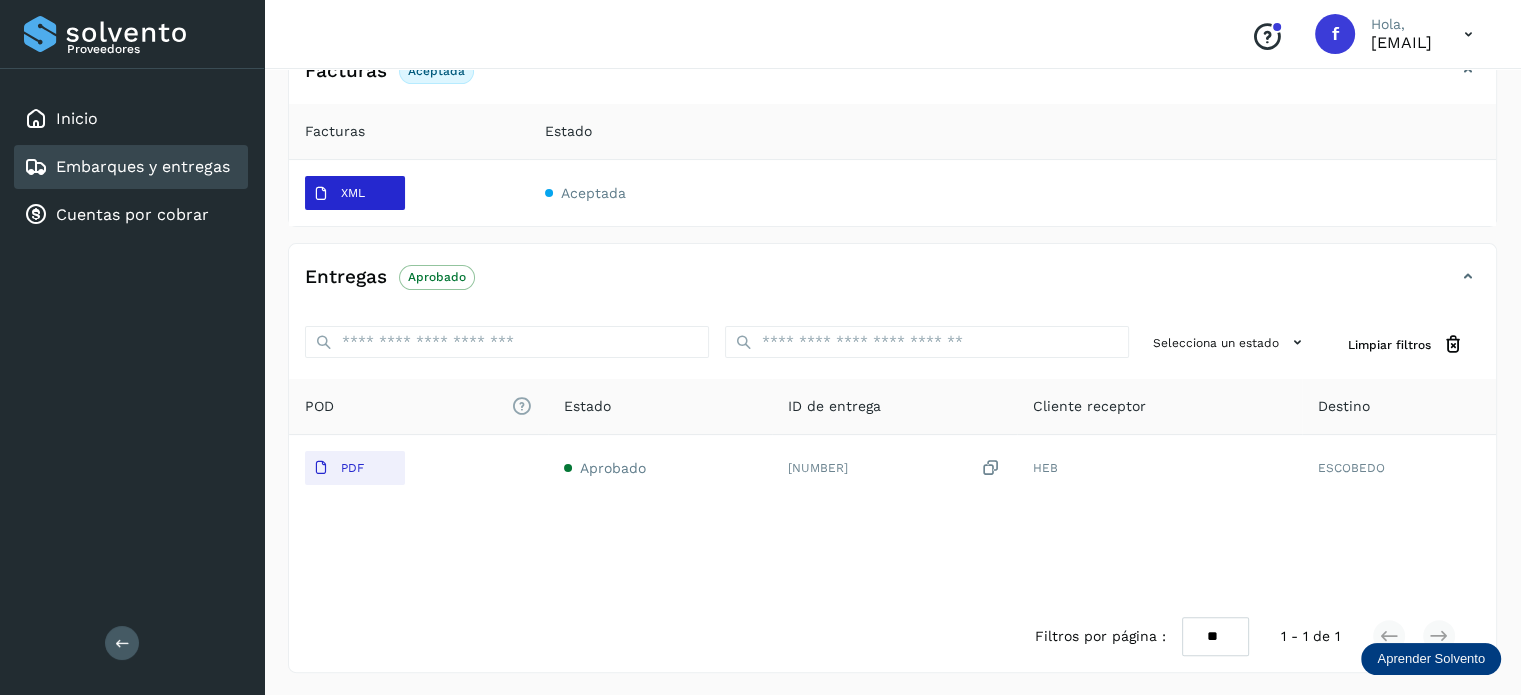 click on "XML" at bounding box center [339, 194] 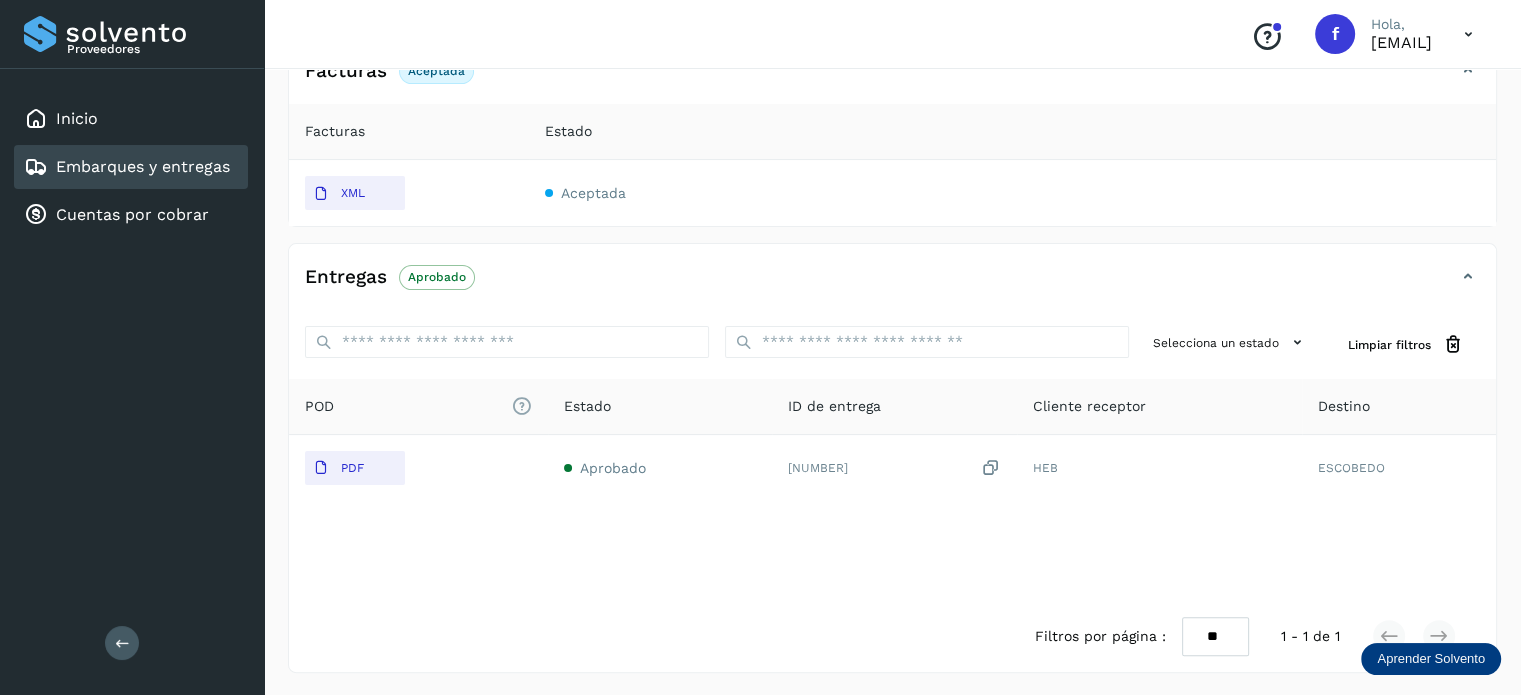 type 